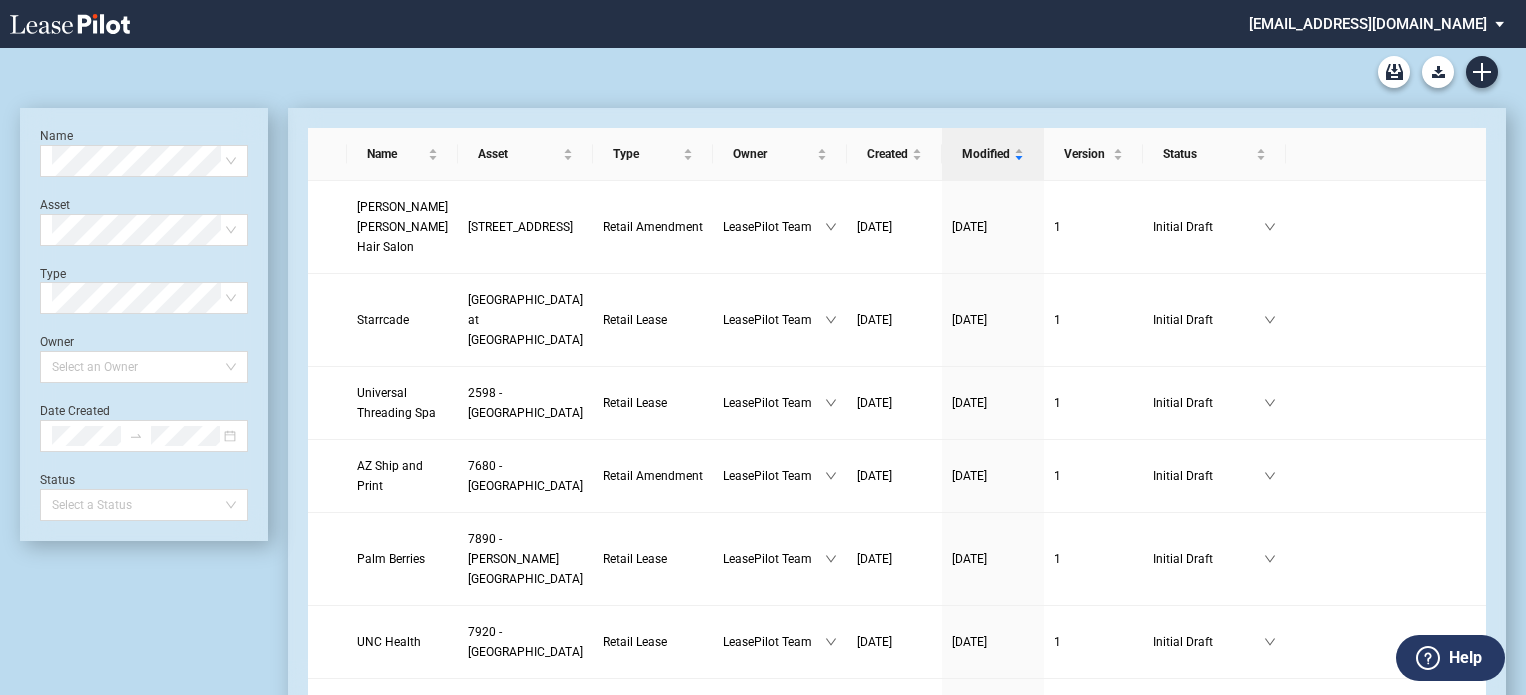 scroll, scrollTop: 0, scrollLeft: 0, axis: both 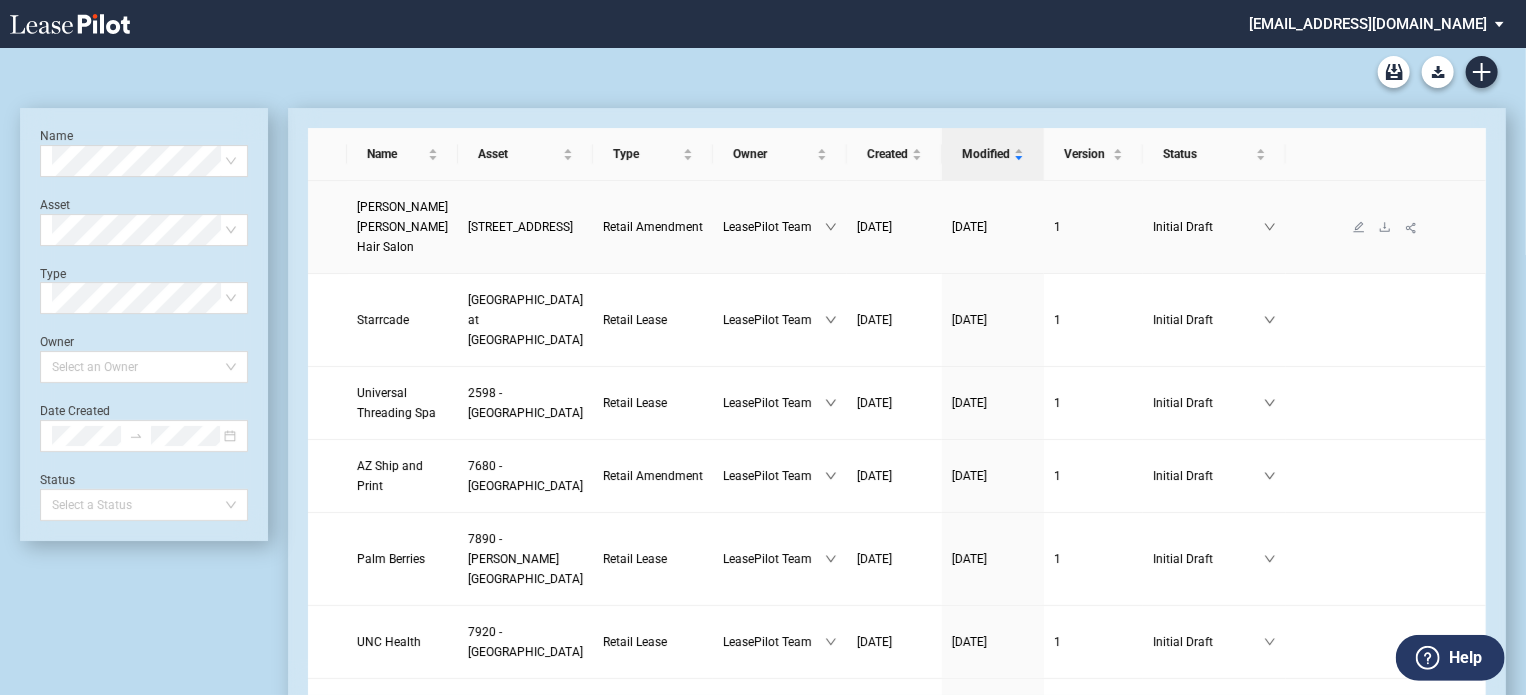 click on "Jina Jina Hair Salon" at bounding box center (402, 227) 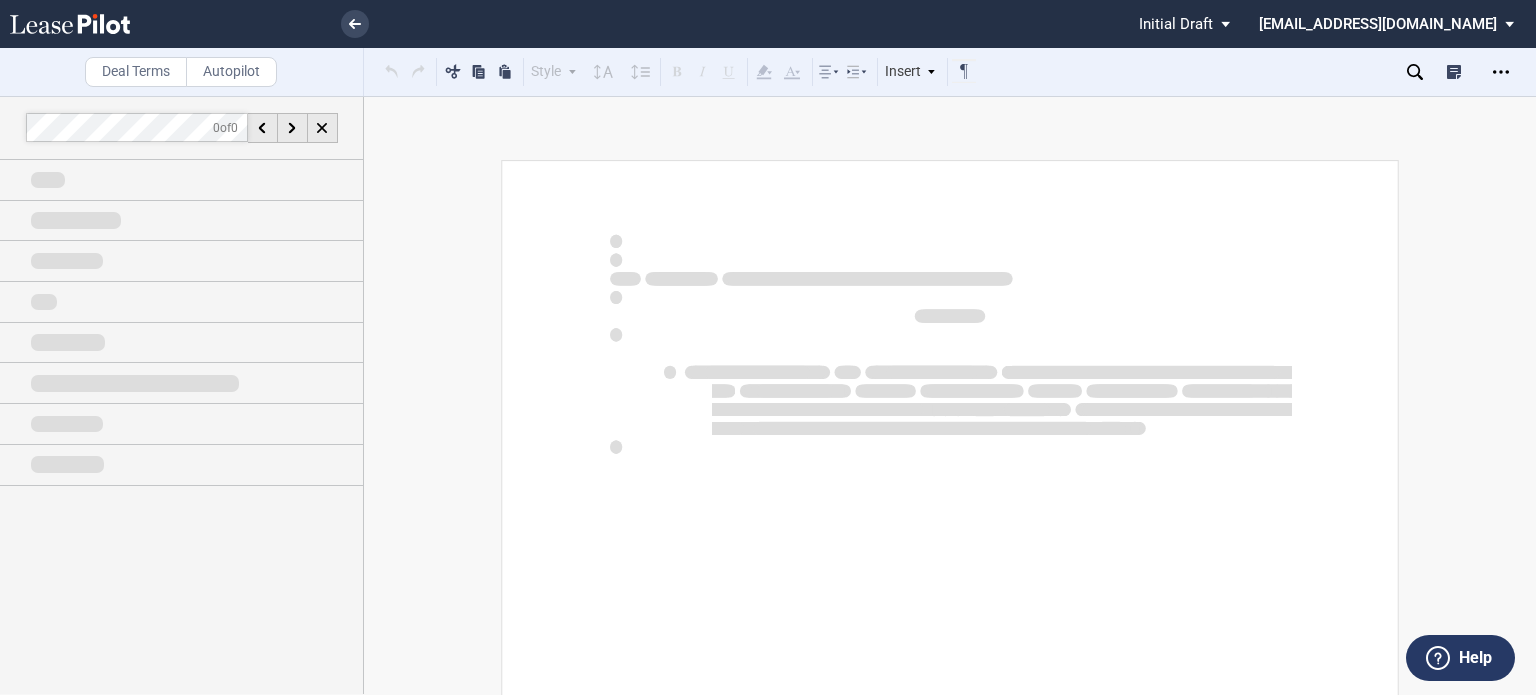 scroll, scrollTop: 0, scrollLeft: 0, axis: both 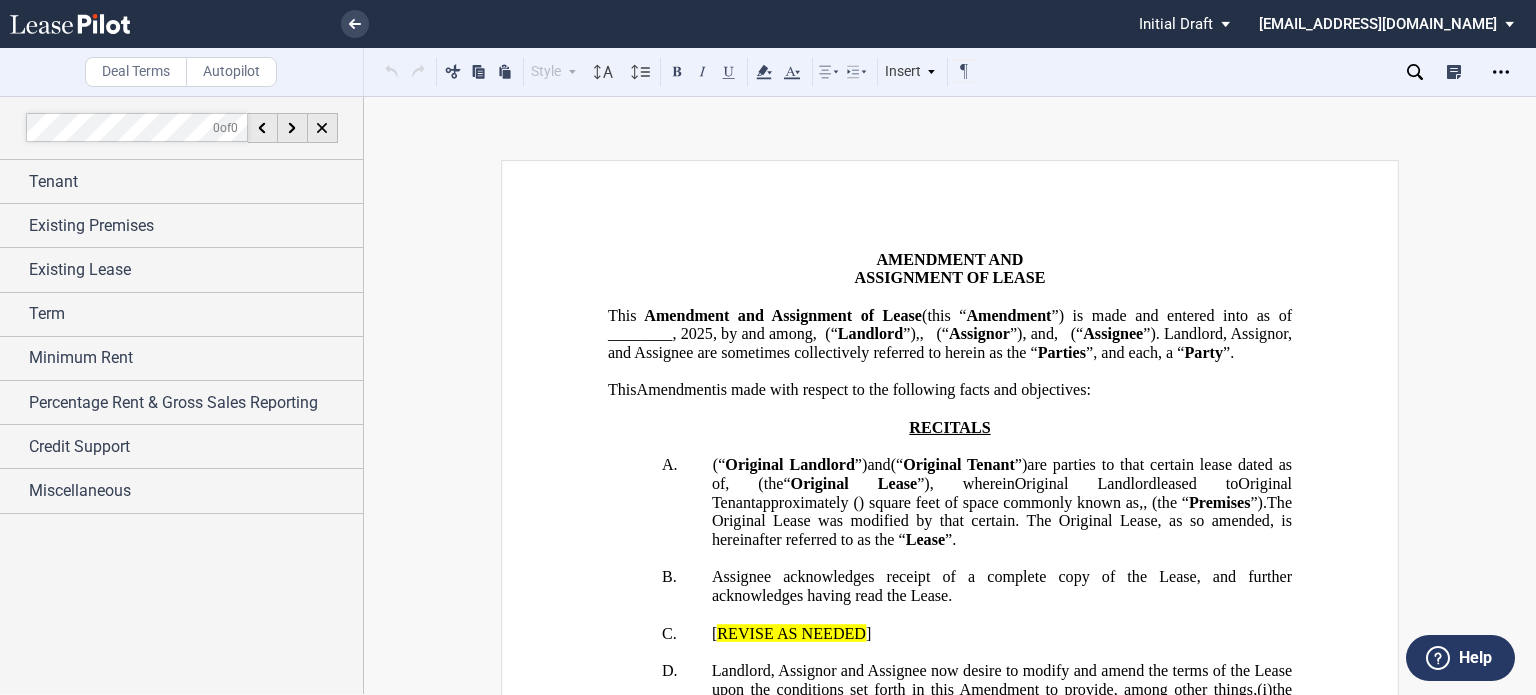 click on "”) is made and entered into as of ________," at bounding box center (952, 324) 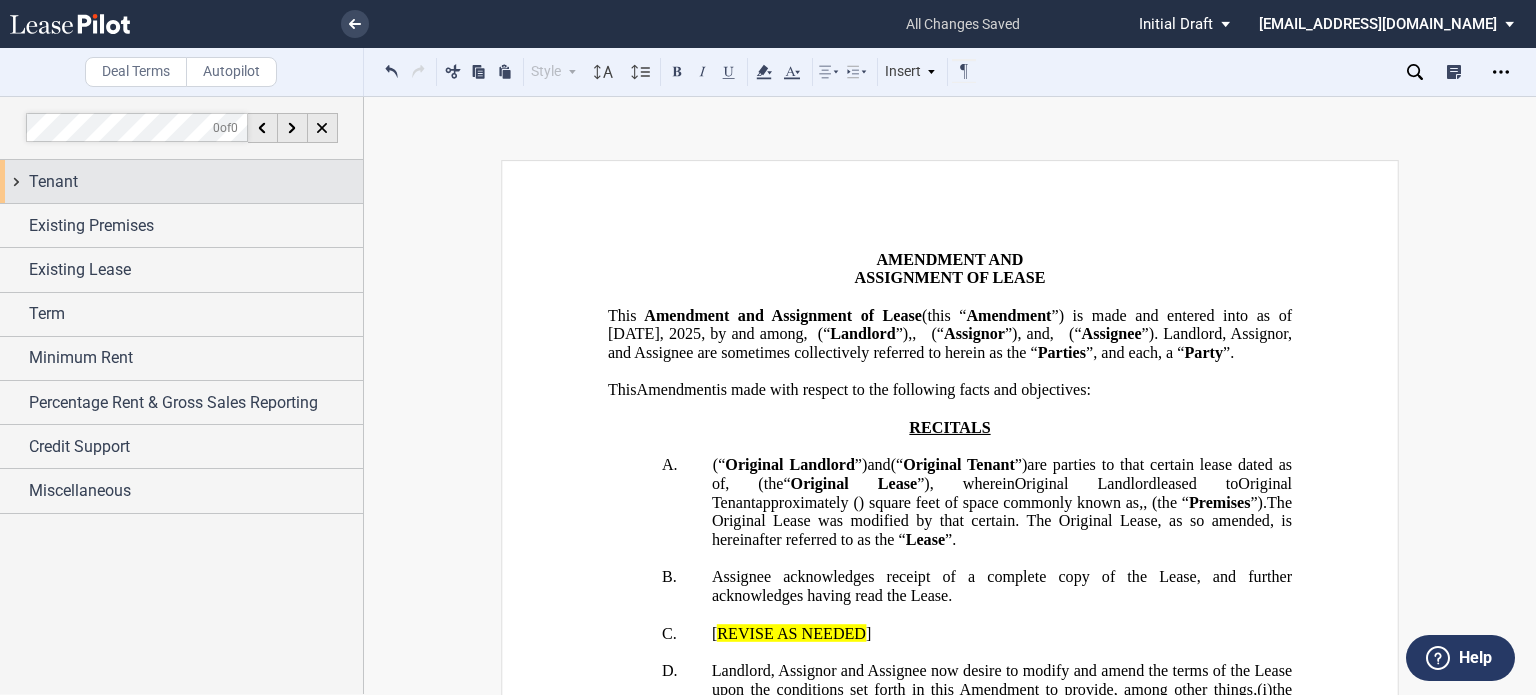 click on "Tenant" at bounding box center (53, 182) 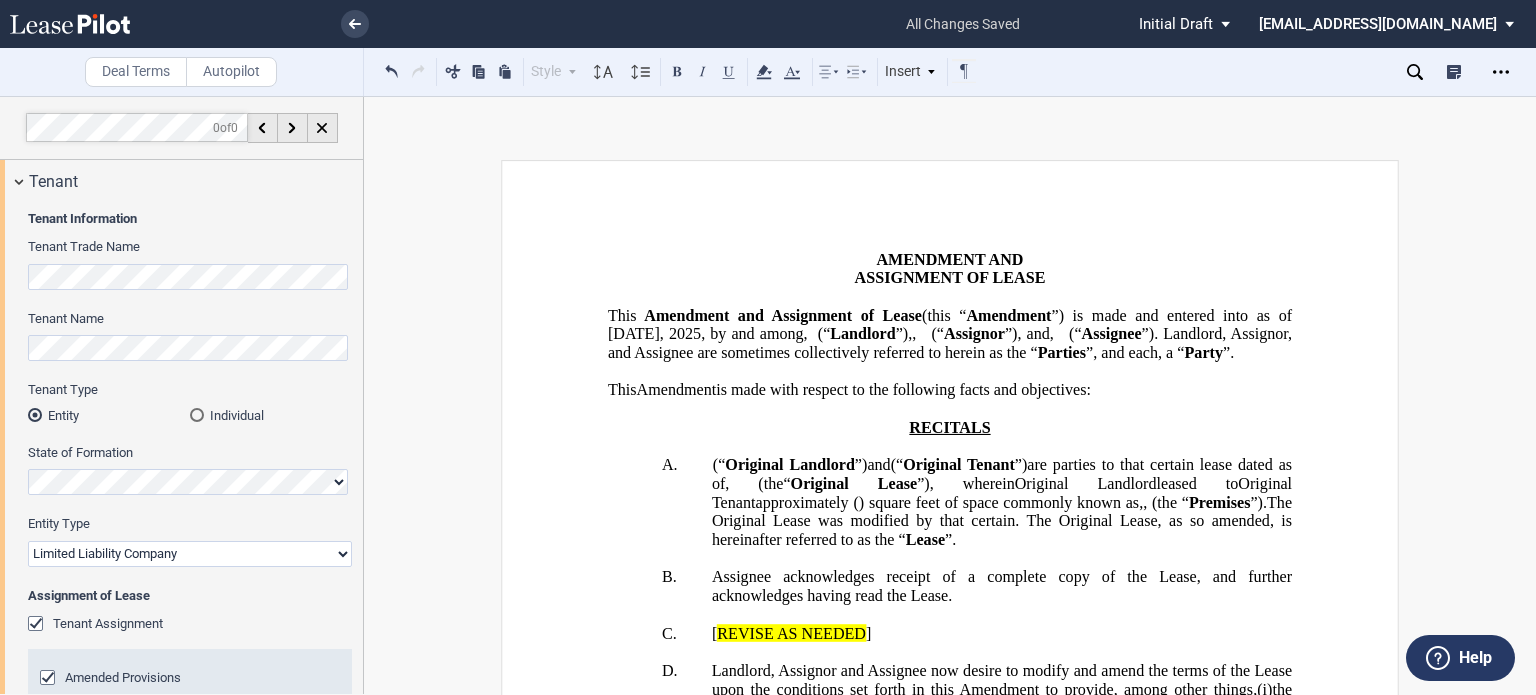 drag, startPoint x: 363, startPoint y: 184, endPoint x: 363, endPoint y: 242, distance: 58 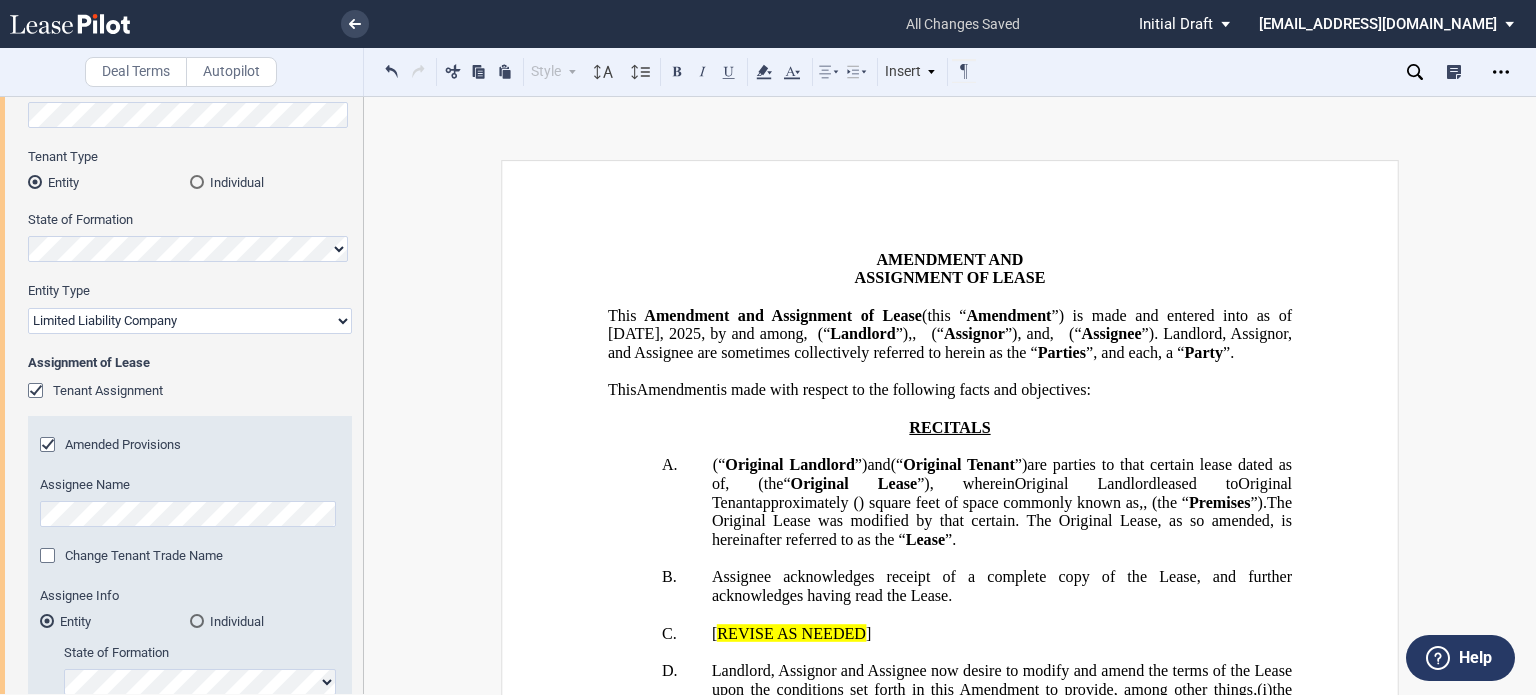 scroll, scrollTop: 187, scrollLeft: 0, axis: vertical 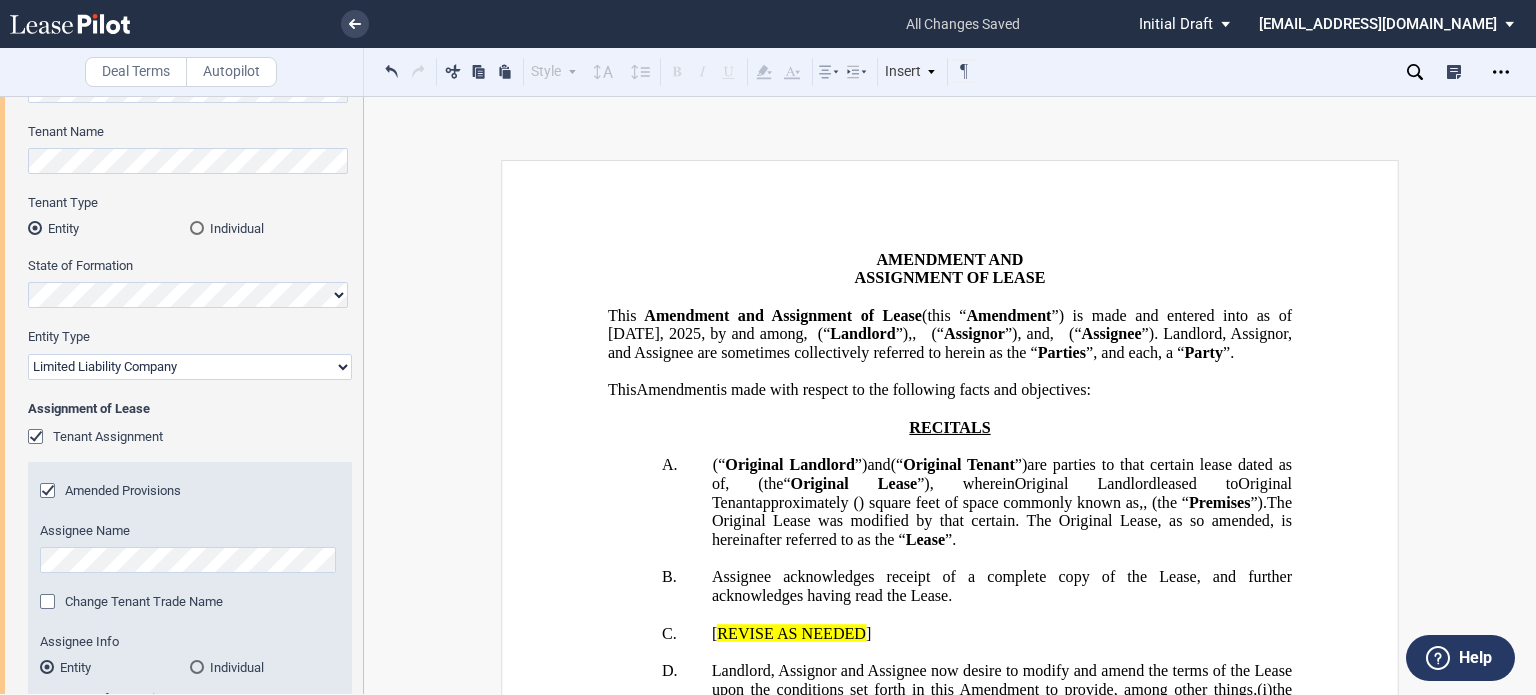click on "Tenant Information
Tenant Trade Name
Tenant Name
Tenant Type
Entity
Individual
State of Formation
Entity Type
Corporation
Limited Liability Company
General Partnership
Limited Partnership
Other" at bounding box center [181, 901] 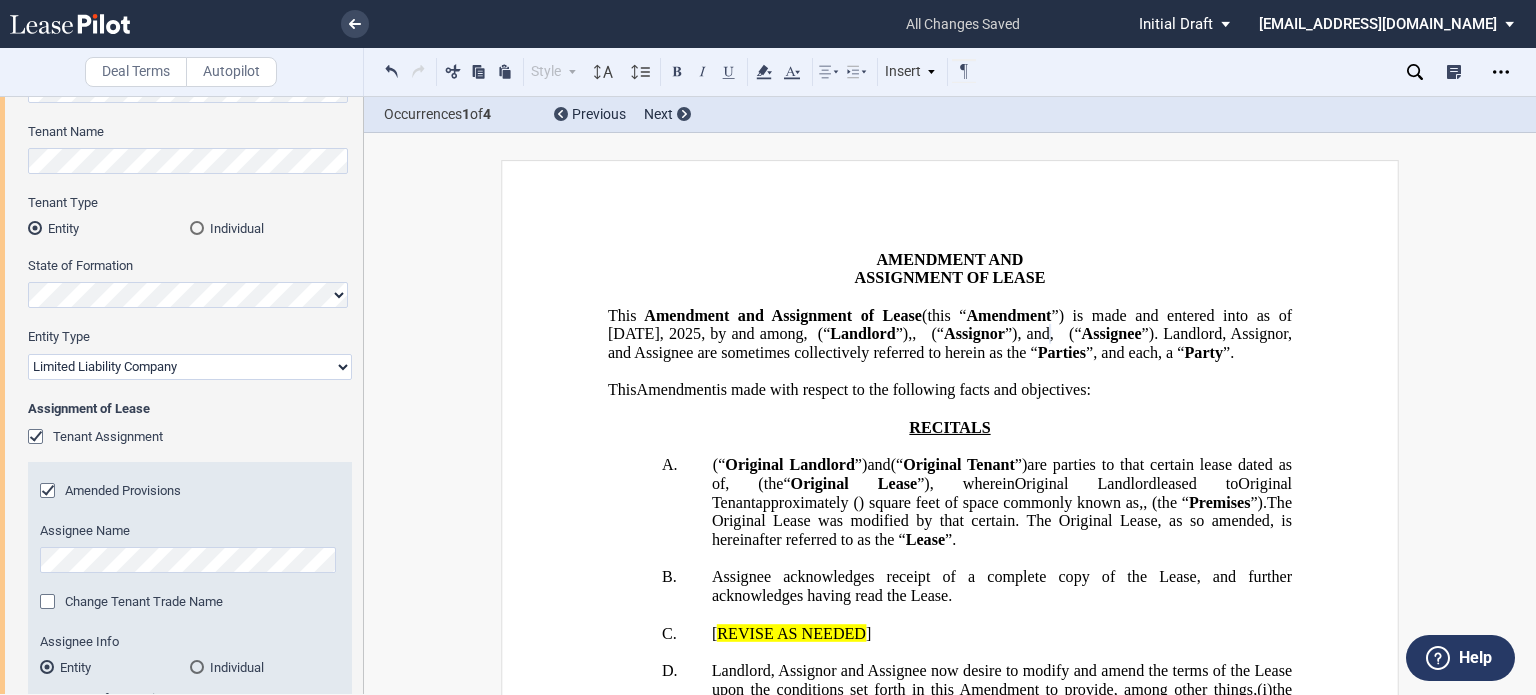drag, startPoint x: 363, startPoint y: 202, endPoint x: 363, endPoint y: 243, distance: 41 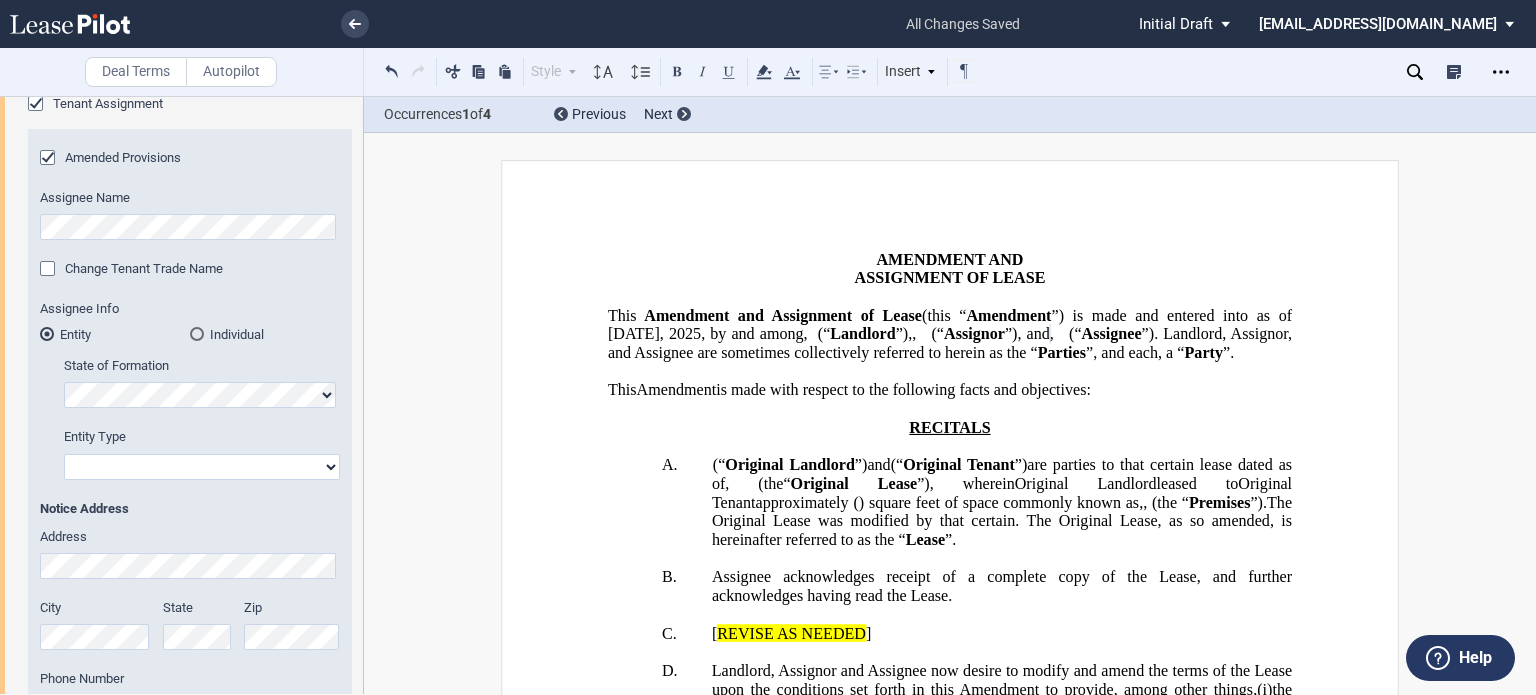 scroll, scrollTop: 547, scrollLeft: 0, axis: vertical 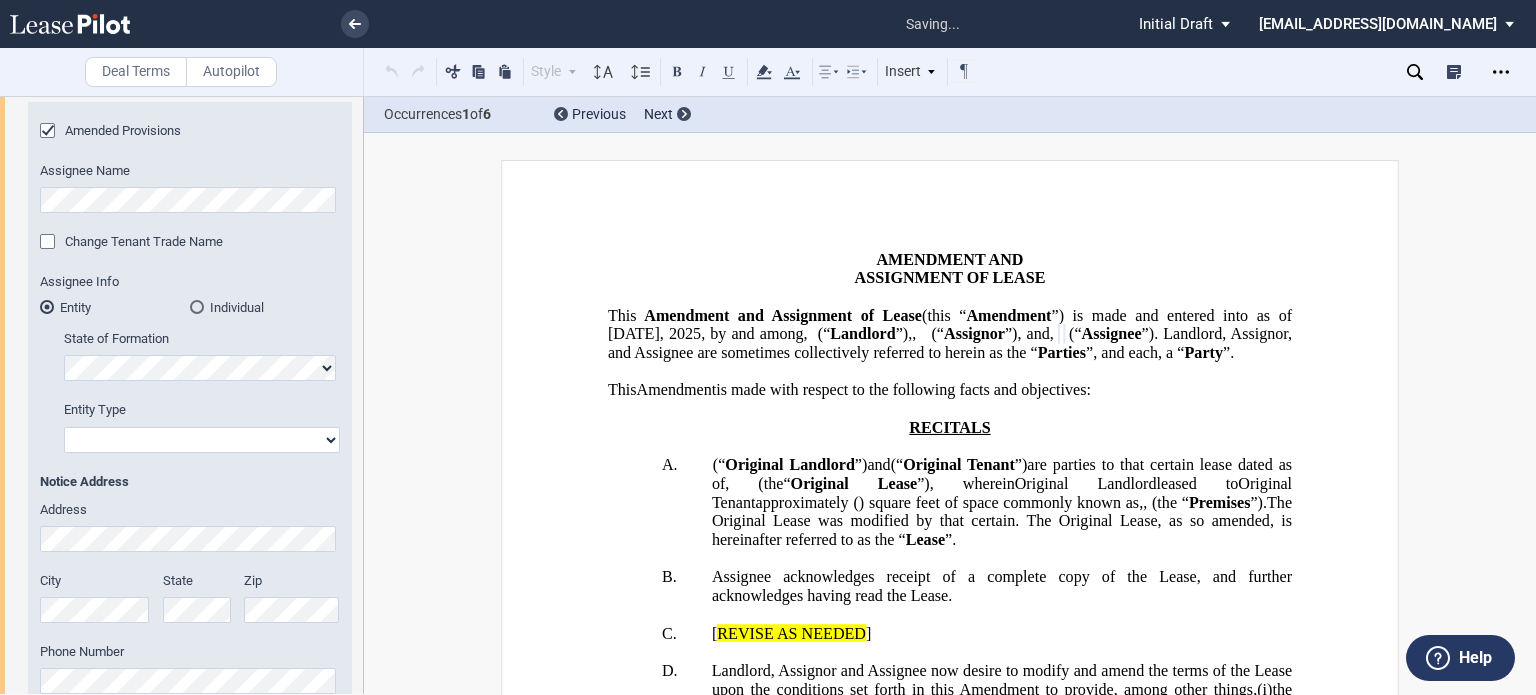 click on "Corporation
Limited Liability Company
General Partnership
Limited Partnership
Other" 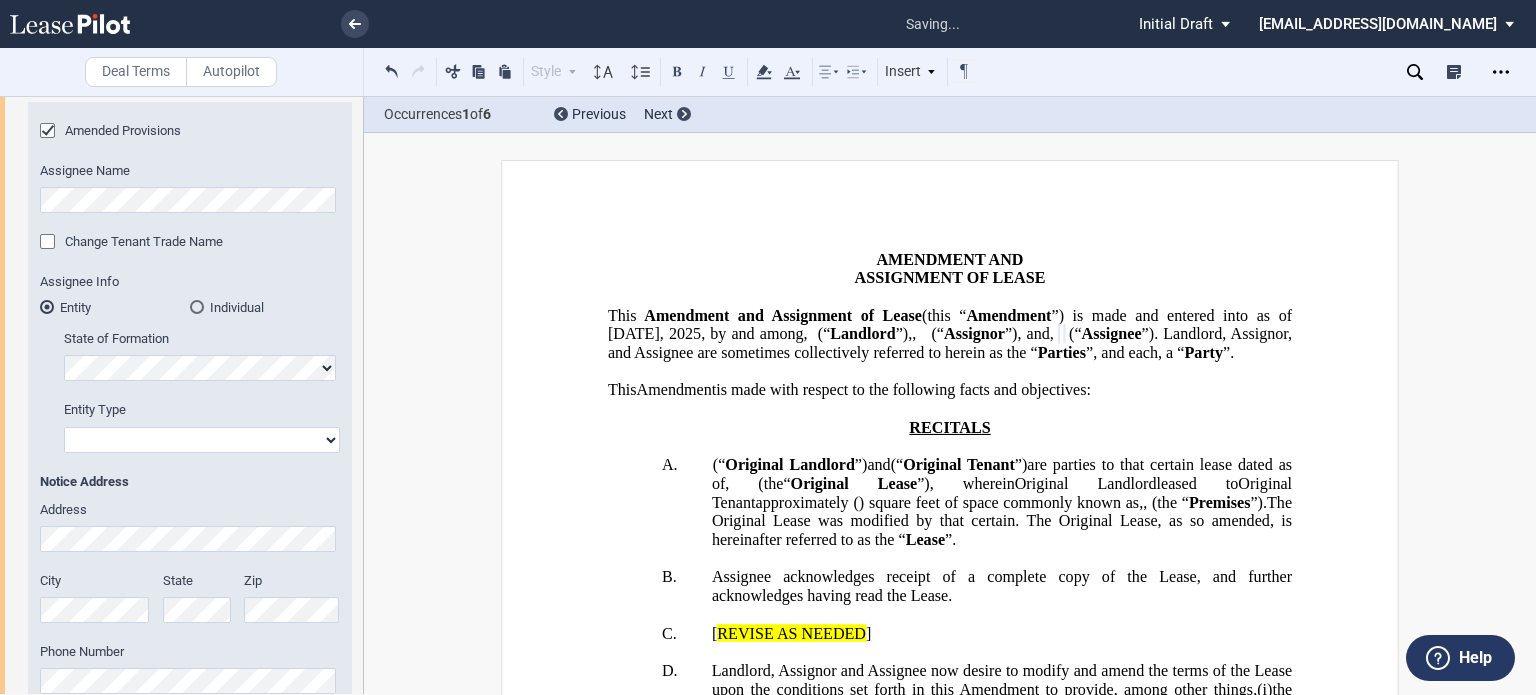 select on "limited liability company" 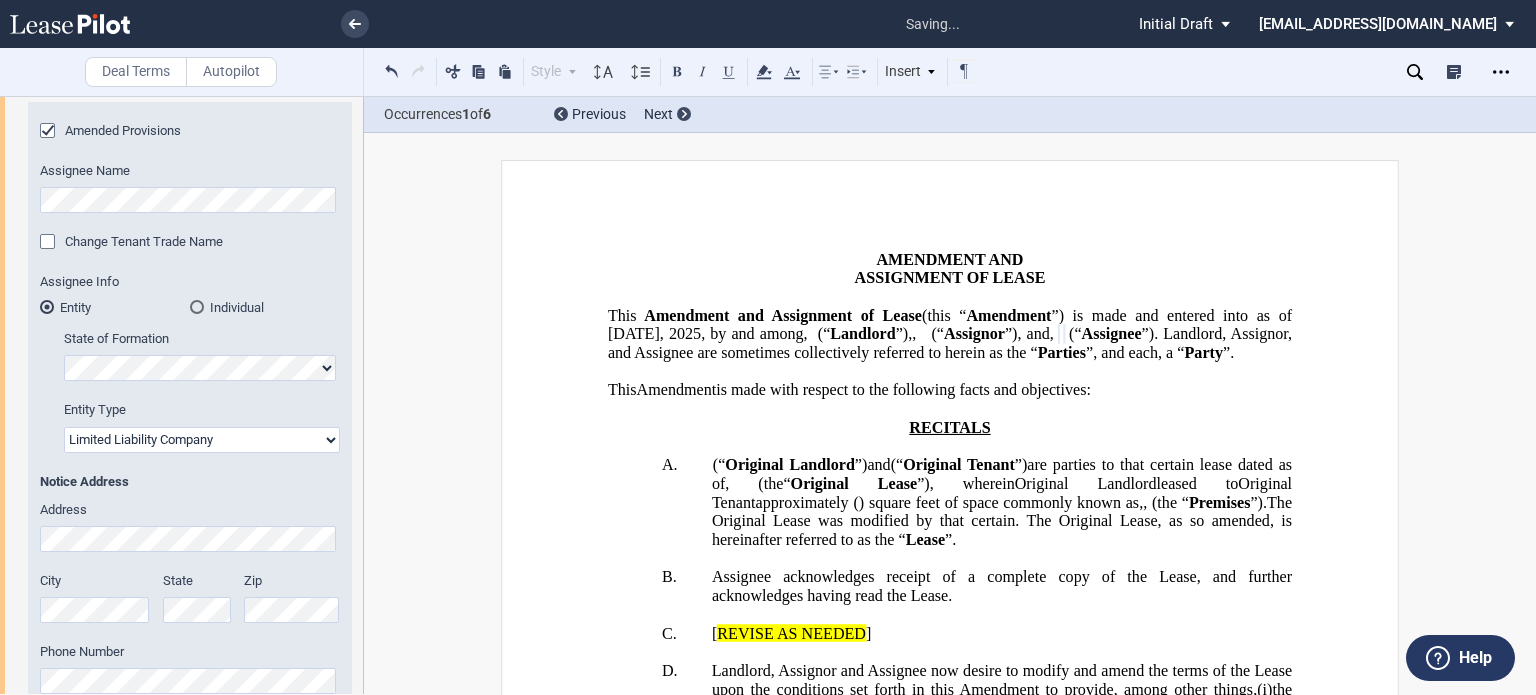 click on "Corporation
Limited Liability Company
General Partnership
Limited Partnership
Other" 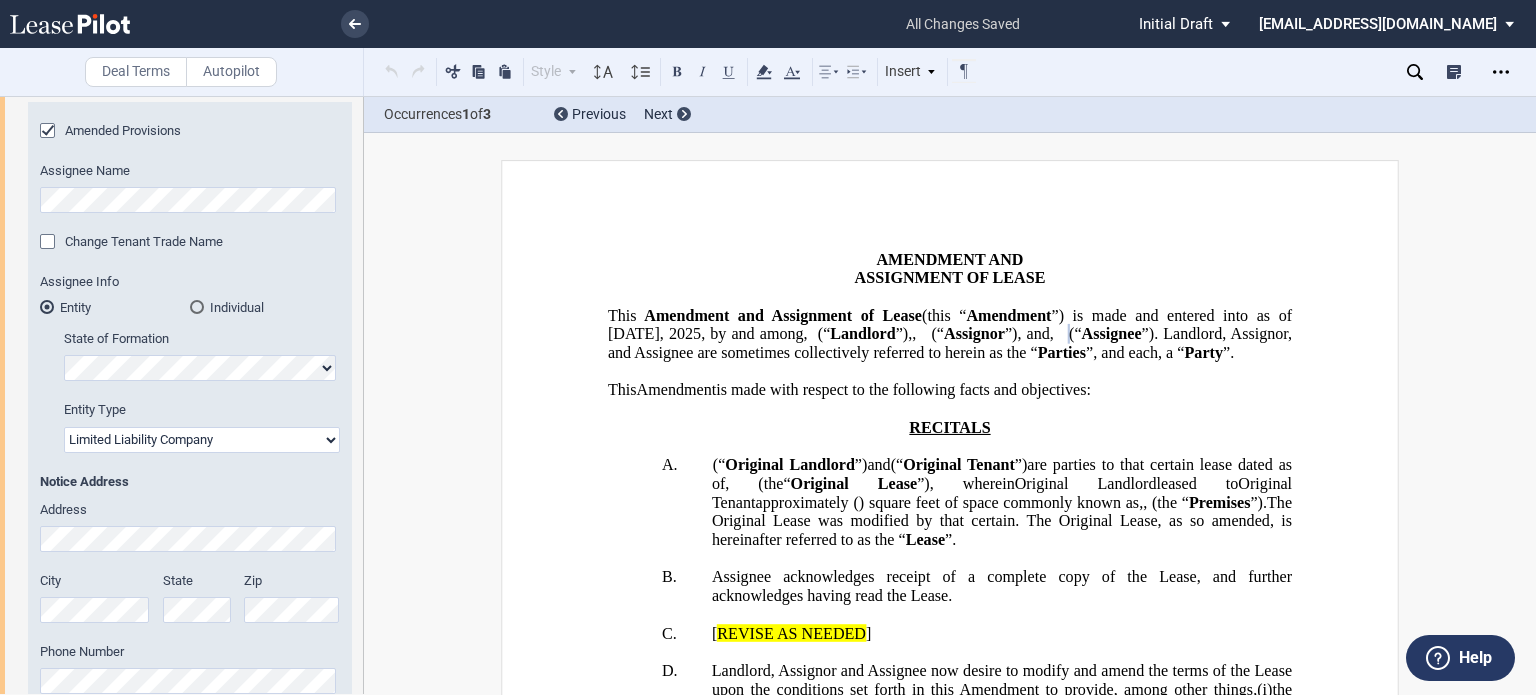 drag, startPoint x: 363, startPoint y: 287, endPoint x: 357, endPoint y: 334, distance: 47.38143 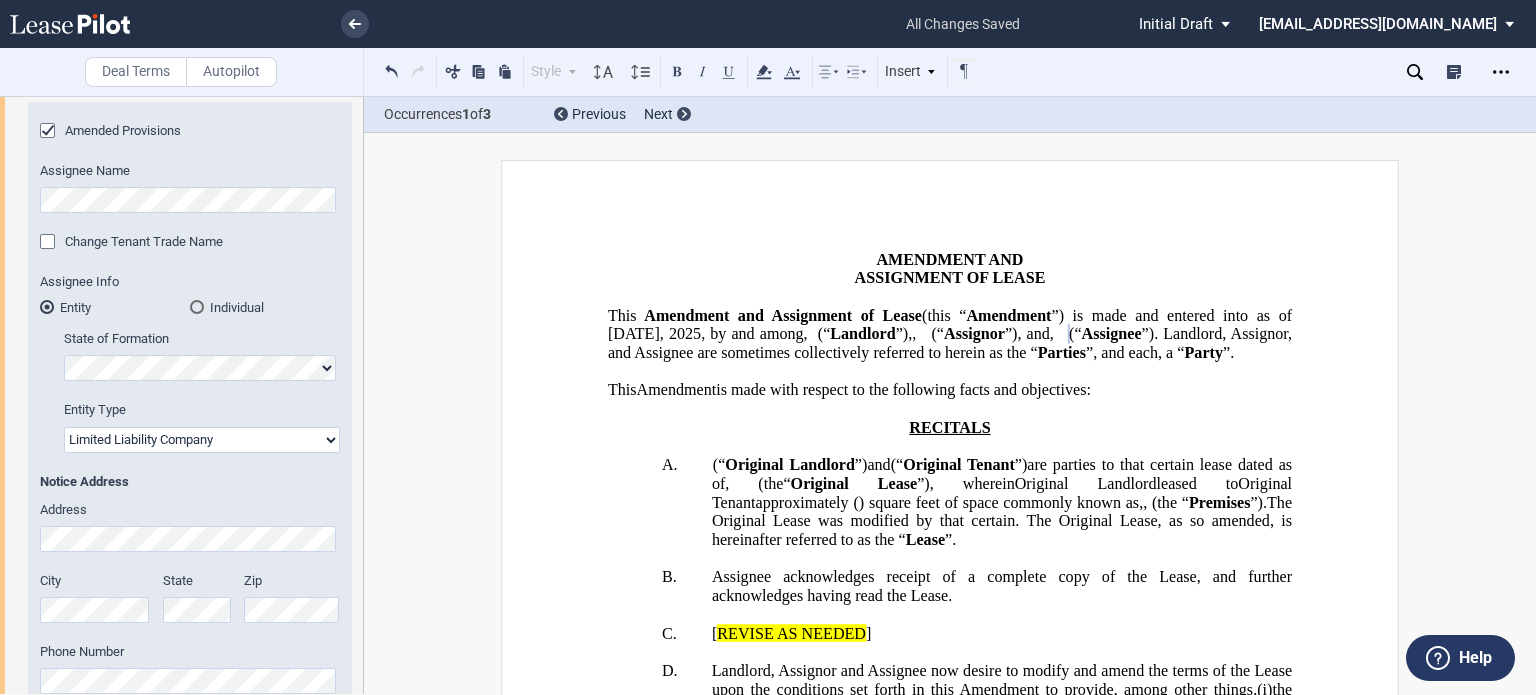 drag, startPoint x: 357, startPoint y: 334, endPoint x: 357, endPoint y: 353, distance: 19 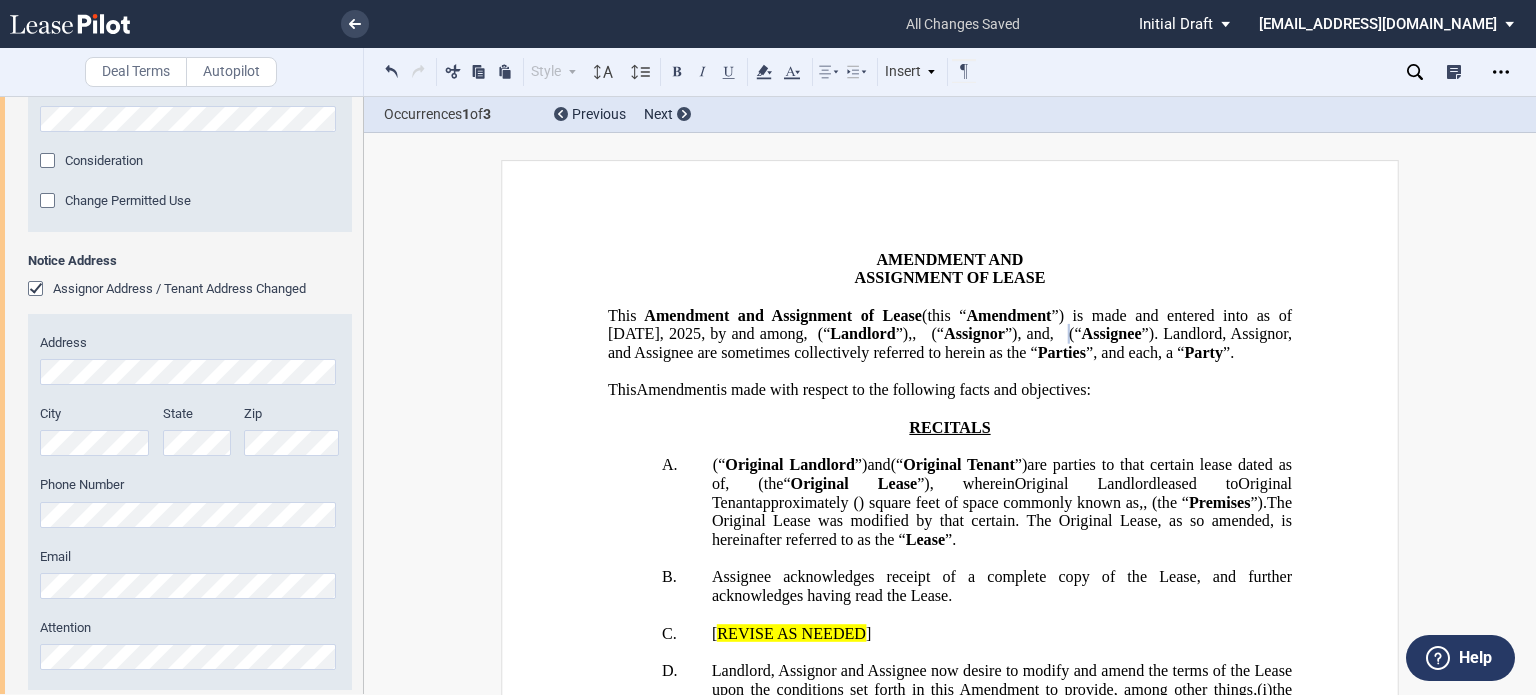 scroll, scrollTop: 1255, scrollLeft: 0, axis: vertical 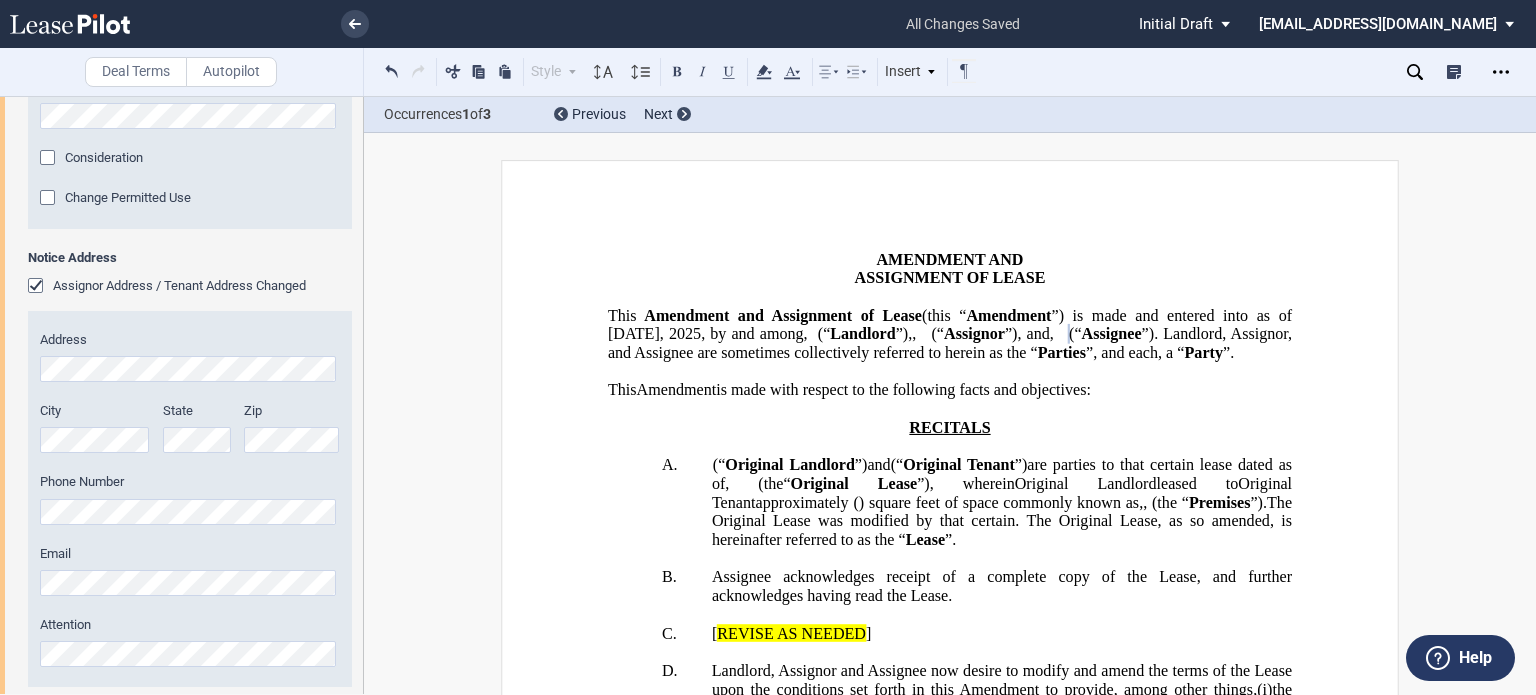 drag, startPoint x: 357, startPoint y: 479, endPoint x: 360, endPoint y: 534, distance: 55.081757 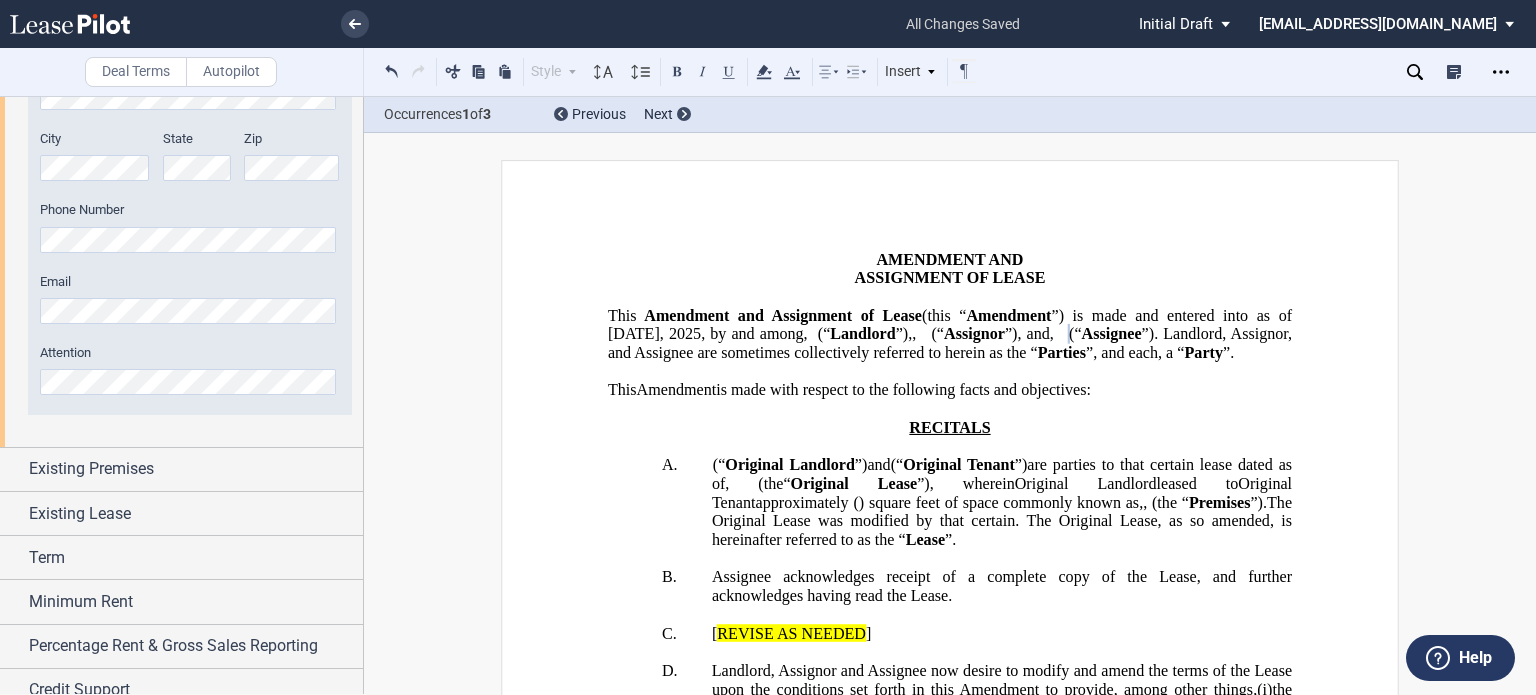 scroll, scrollTop: 1588, scrollLeft: 0, axis: vertical 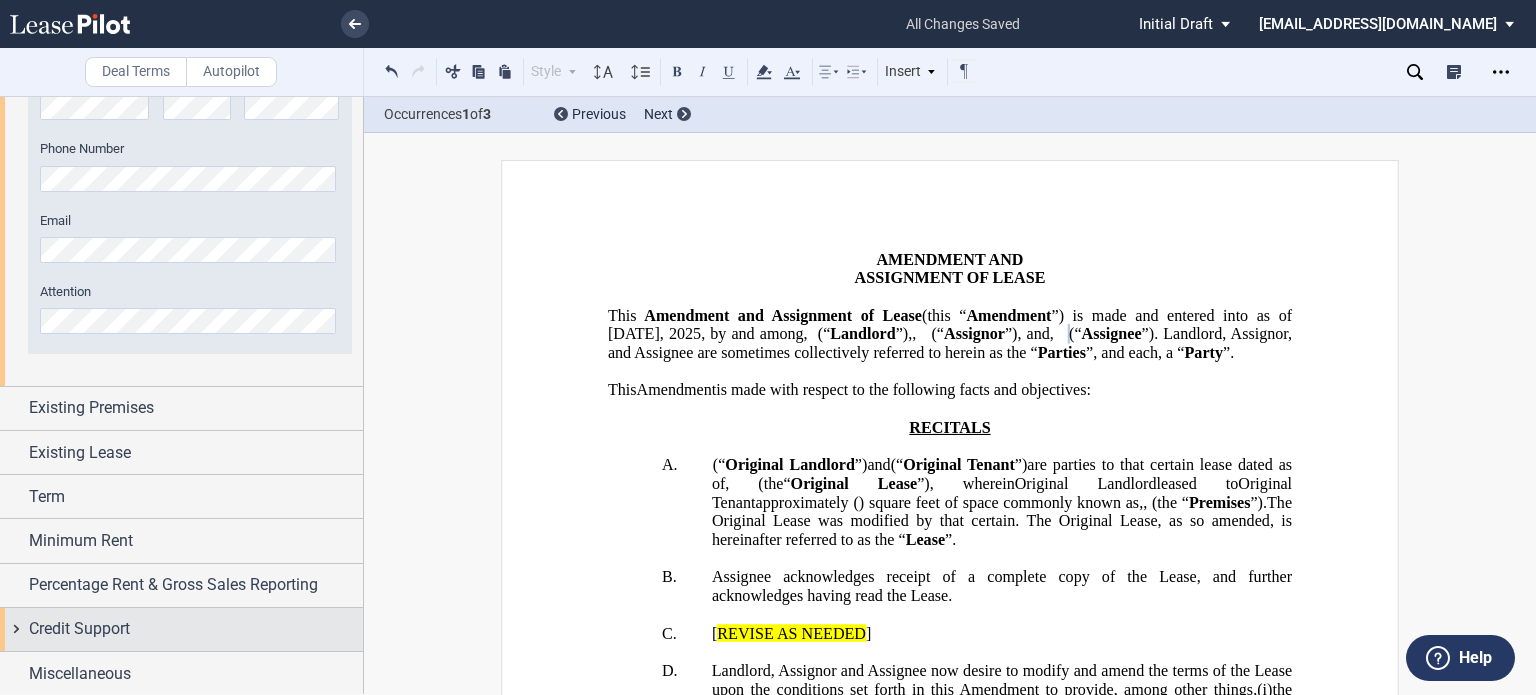 click on "Credit Support" at bounding box center [79, 629] 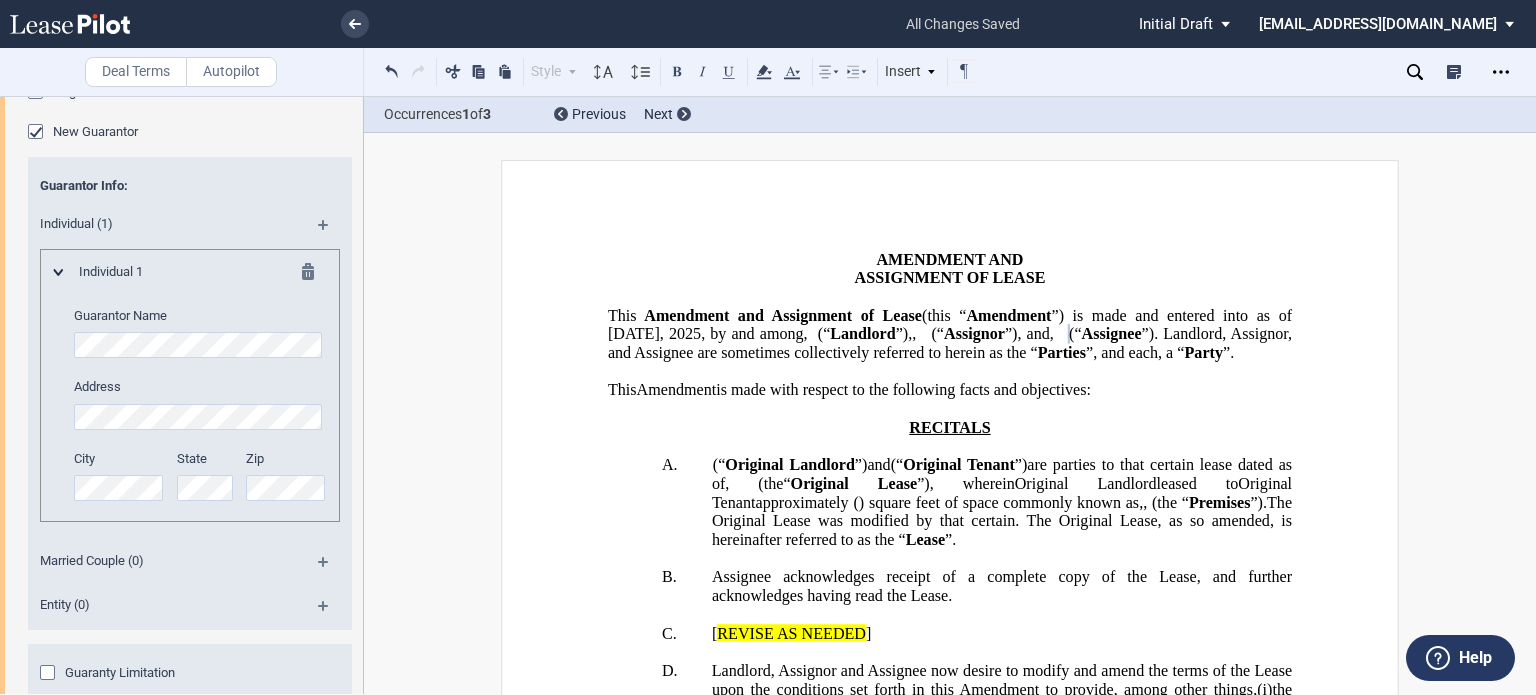 scroll, scrollTop: 2207, scrollLeft: 0, axis: vertical 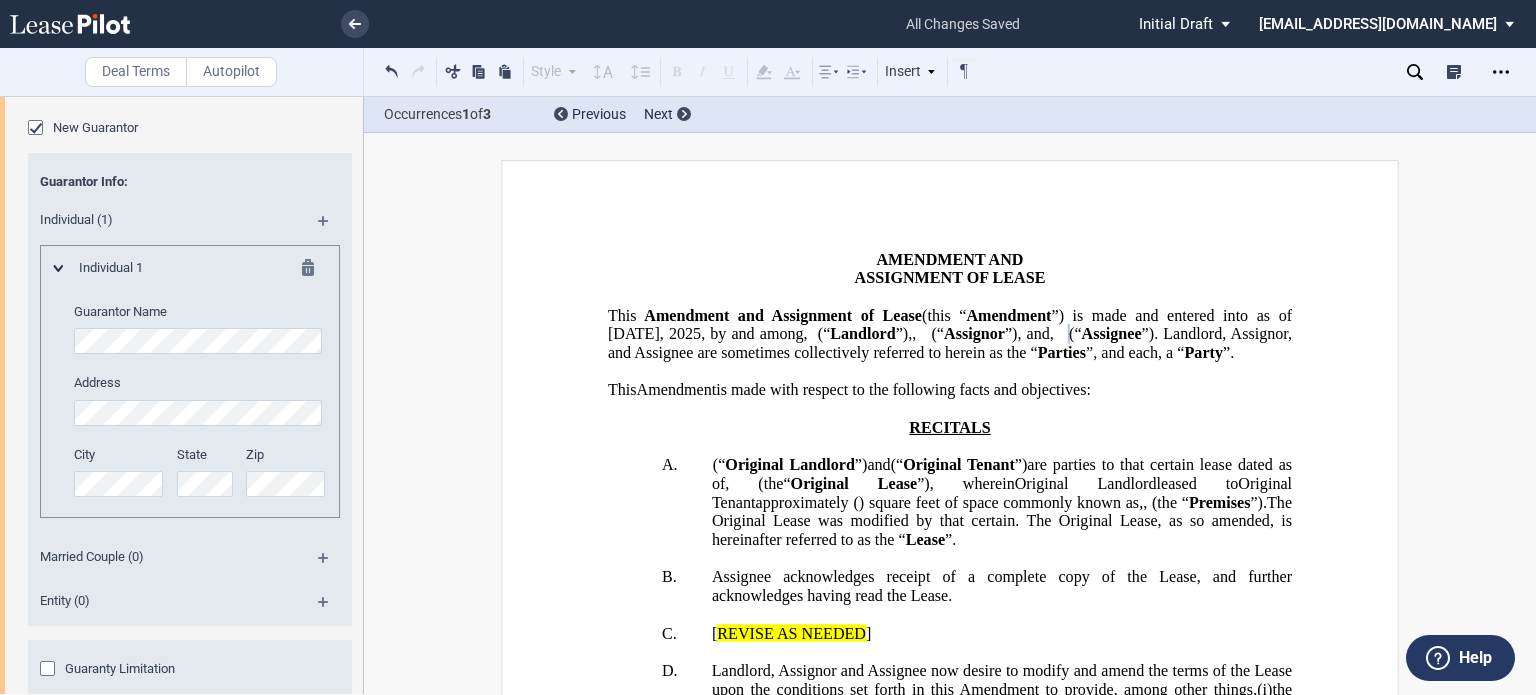 click on "Individual 1
Guarantor Name
Address
City
State
Zip" at bounding box center (190, 388) 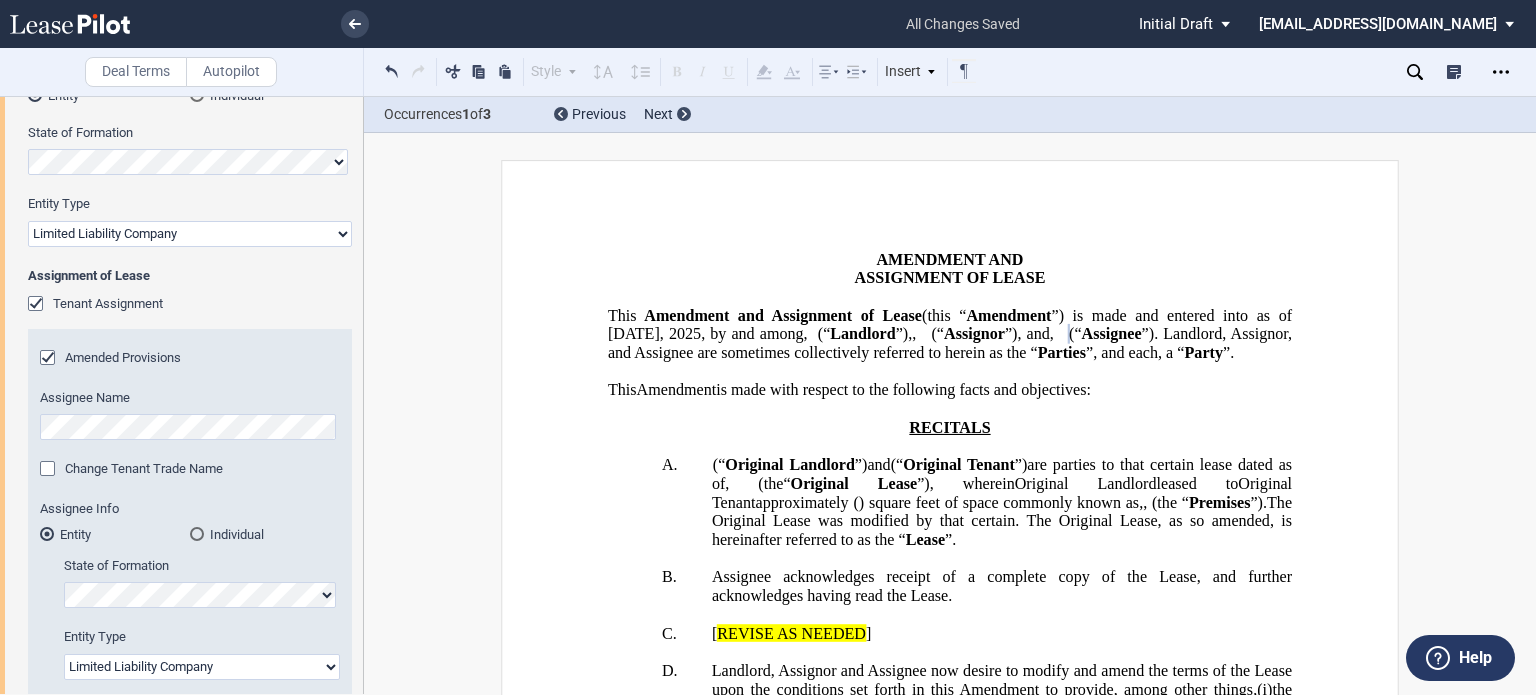 scroll, scrollTop: 0, scrollLeft: 0, axis: both 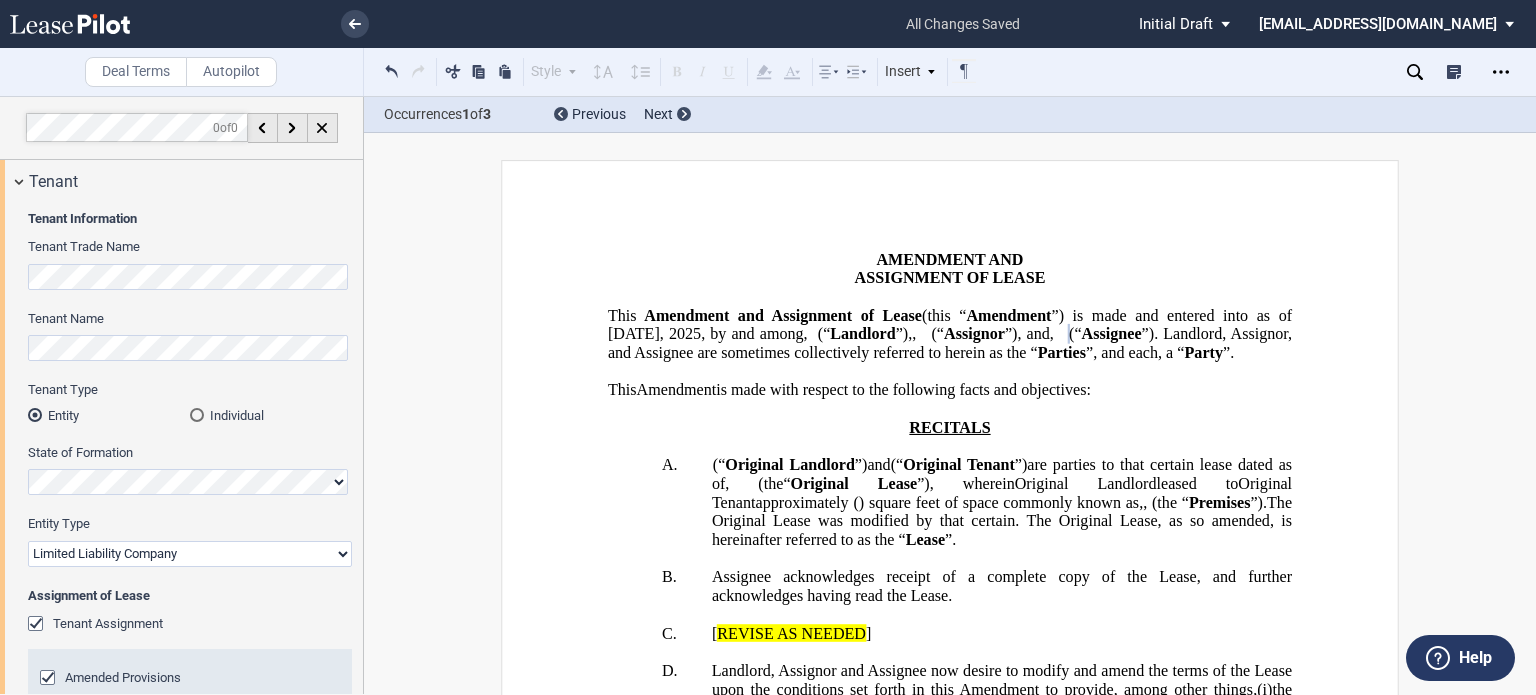 click at bounding box center (197, 415) 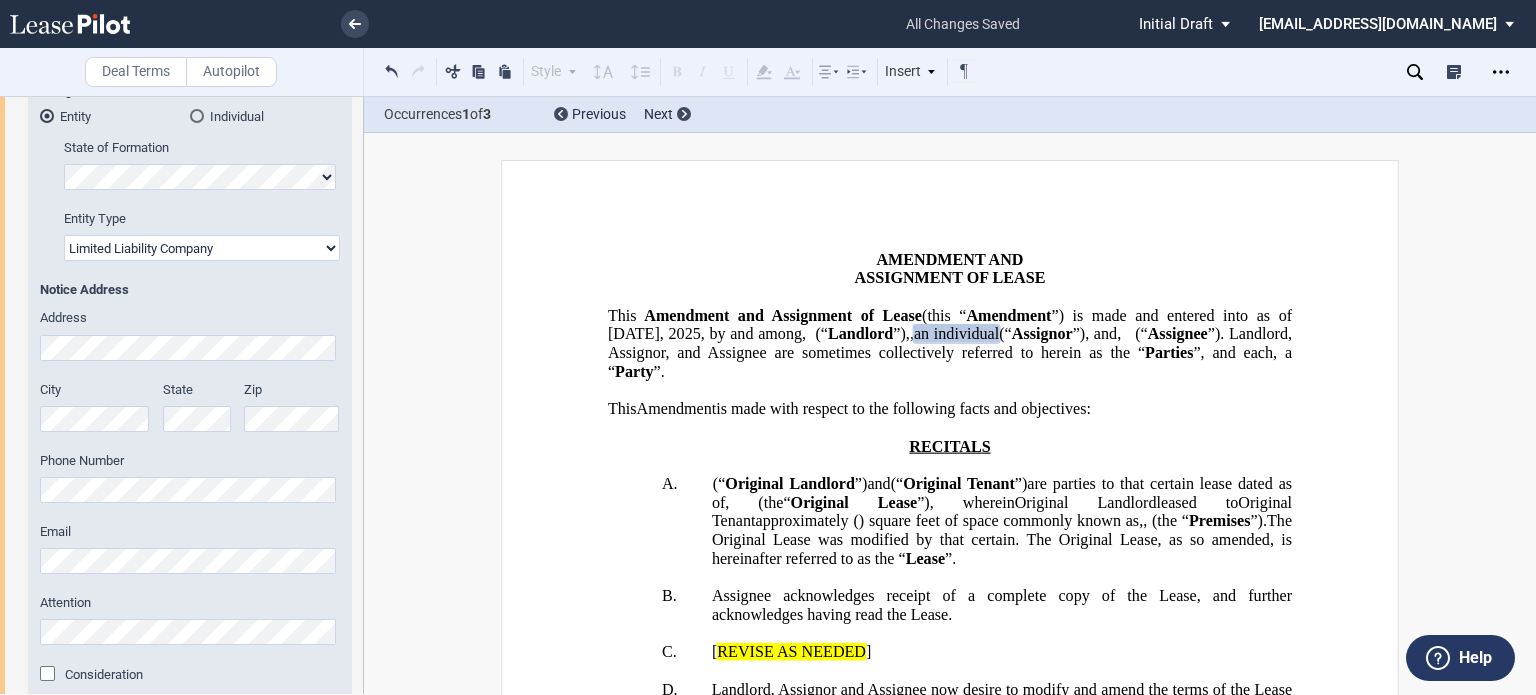 scroll, scrollTop: 681, scrollLeft: 0, axis: vertical 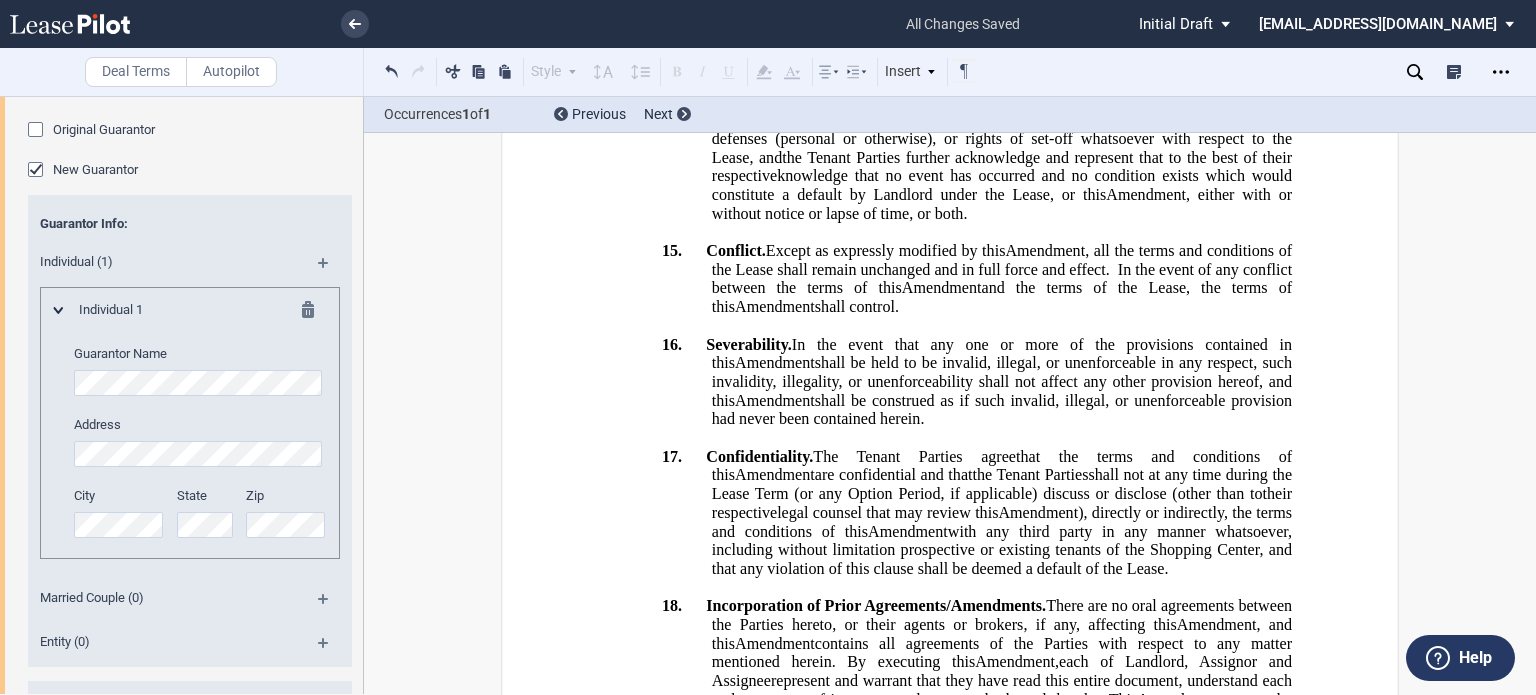 drag, startPoint x: 153, startPoint y: 538, endPoint x: 1180, endPoint y: 248, distance: 1067.1593 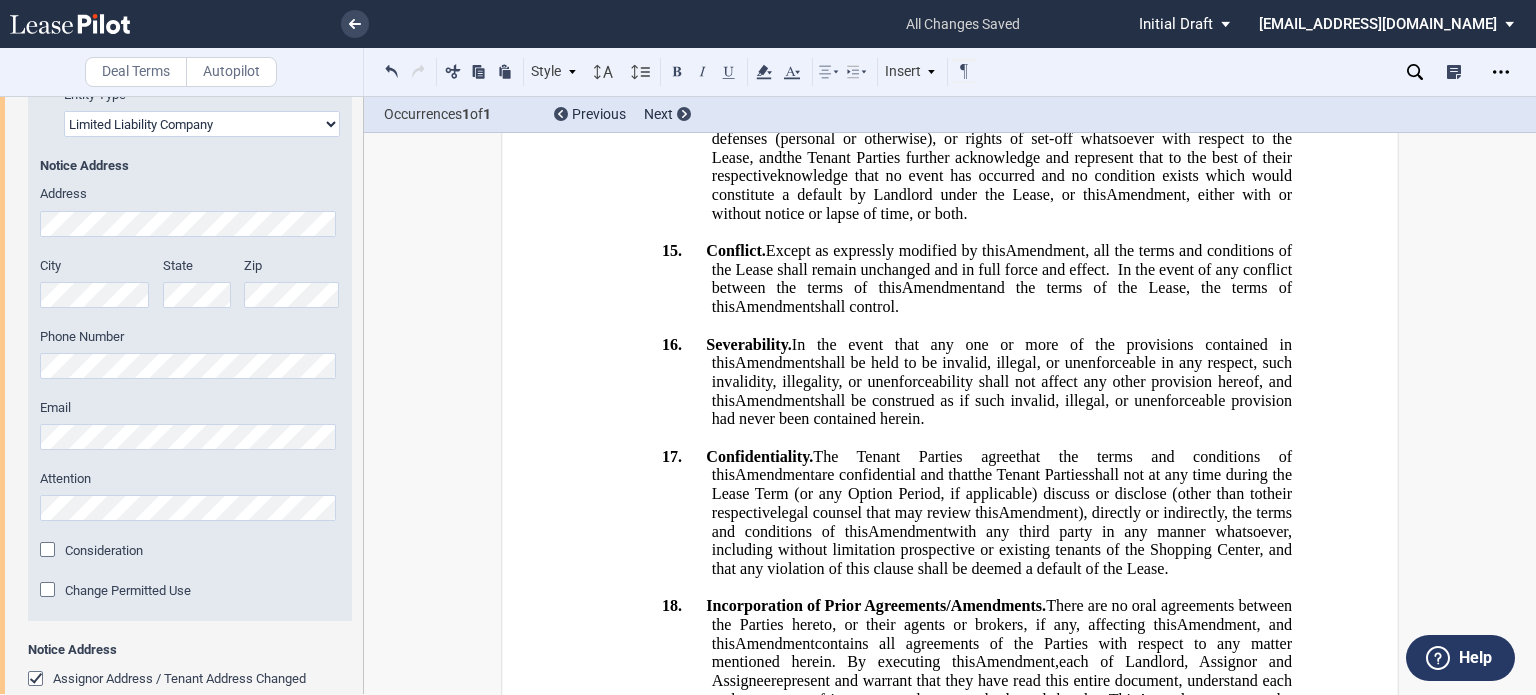 scroll, scrollTop: 763, scrollLeft: 0, axis: vertical 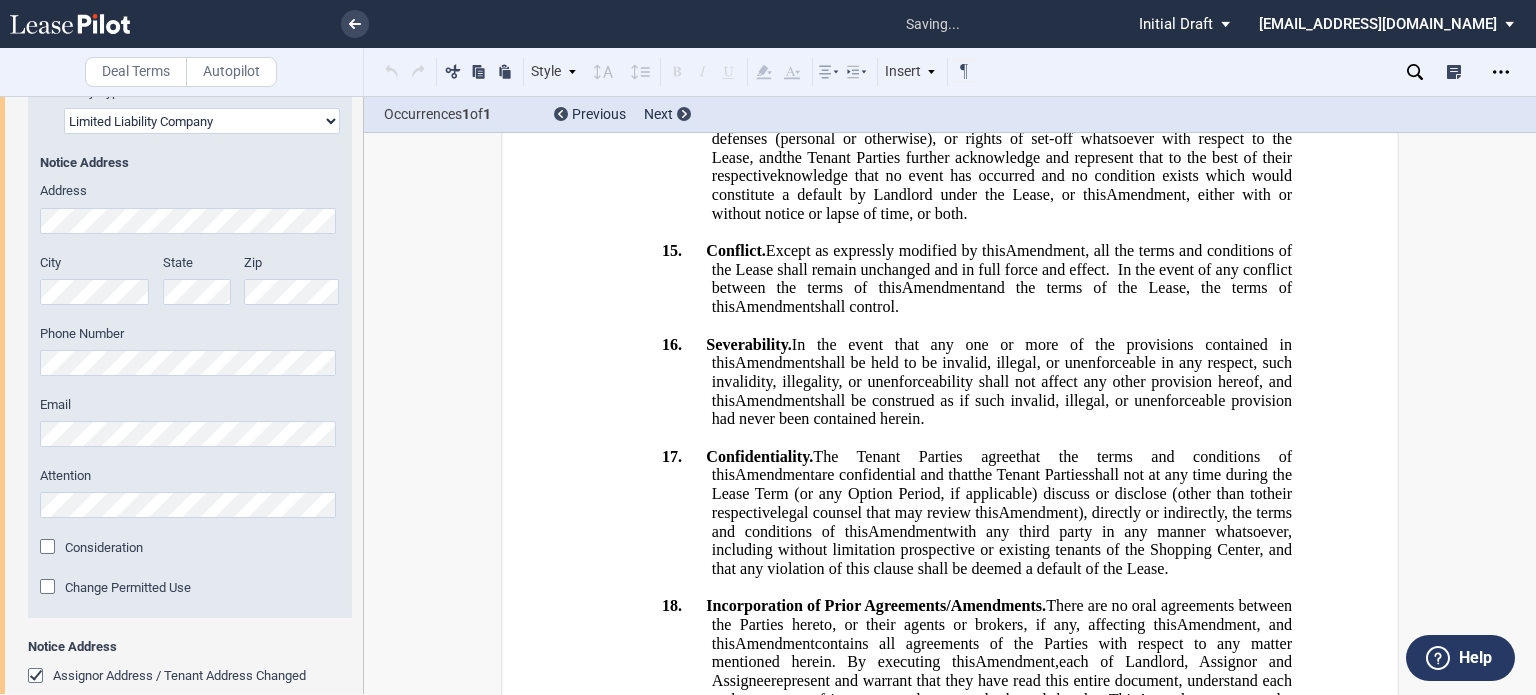 click on "Tenant Information
Tenant Trade Name
Tenant Name
Tenant Type
Entity
Individual
State of Formation
Entity Type
Corporation
Limited Liability Company
General Partnership
Limited Partnership
Other" at bounding box center (181, 274) 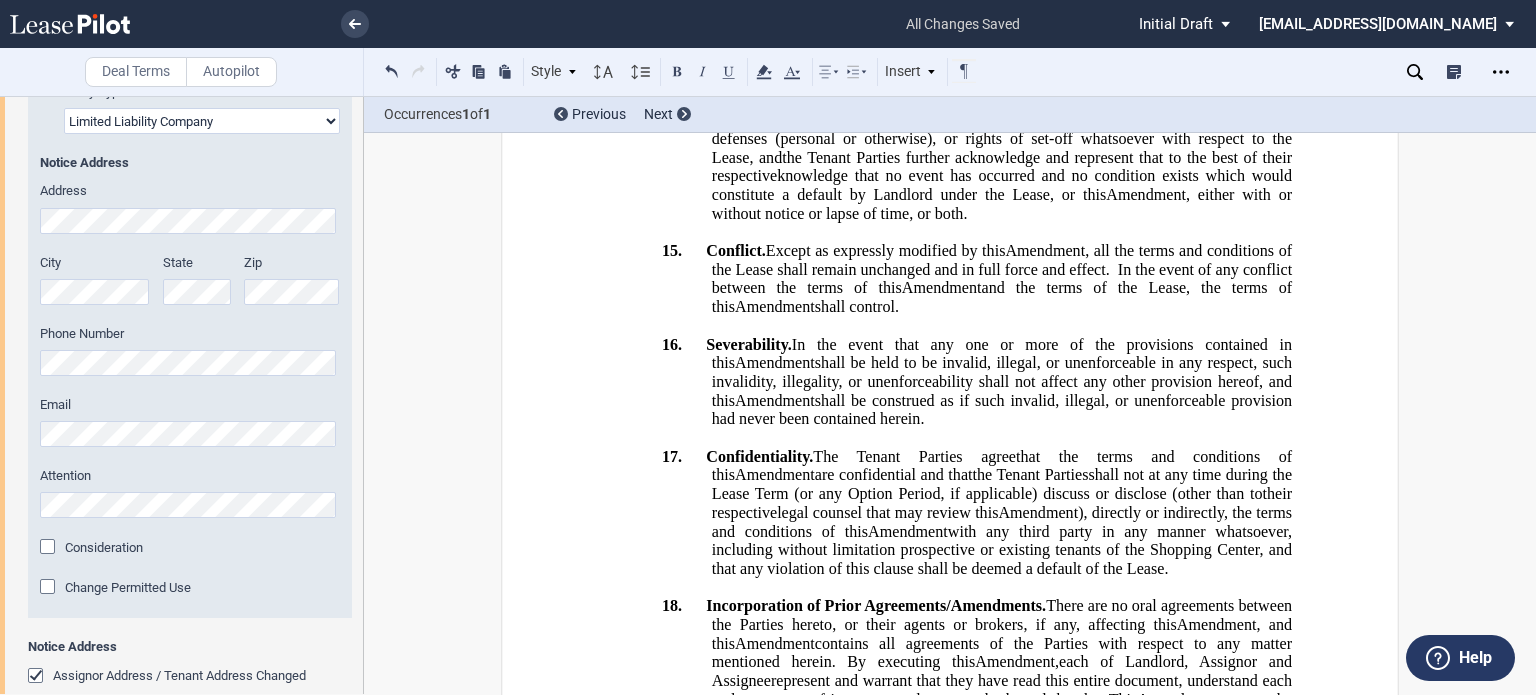 click on "﻿
﻿ ﻿ ﻿ ﻿  AMENDMENT AND
ASSIGNMENT OF LEASE
﻿
This   ﻿ ﻿   ﻿ ﻿  Amendment and Assignment of Lease  (this “ Amendment ”) is made and entered into as of [DATE] , by and among  ,      ,  ,  , and   (“ Landlord ”),  ﻿ ﻿ ,   ﻿ ﻿   ﻿ ﻿   ﻿ ﻿  an individual ,  , an individual ,  ,  , and   and  ﻿ ﻿ , an individual  ( individually and collectively, jointly and severally,  “ Assignor ”), and  ﻿ ﻿ ,  an individual   ﻿ ﻿   ﻿ ﻿   ﻿ ﻿ ,  , an individual ,  ,  , and   and  ﻿ ﻿ , an individual  ( individually and collectively, jointly and severally  “ Assignee ”). Landlord, Assignor, and Assignee are sometimes collectively referred to herein as the “ Parties ”, and each, a “ Party ”.
ASSIGNMENT AND ASSUMPTION OF LEASE
This Assignment and Assumption of Lease (this “   2025" at bounding box center [950, 748] 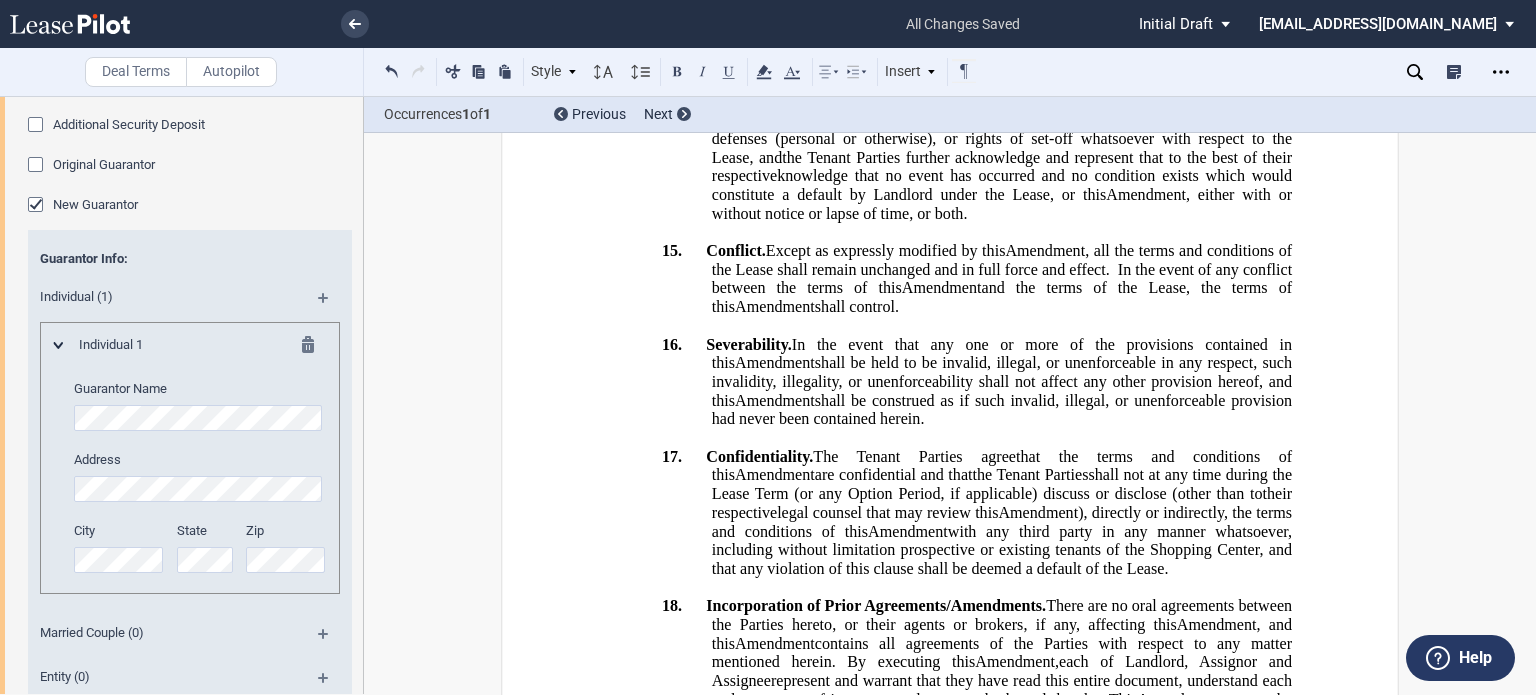 scroll, scrollTop: 2044, scrollLeft: 0, axis: vertical 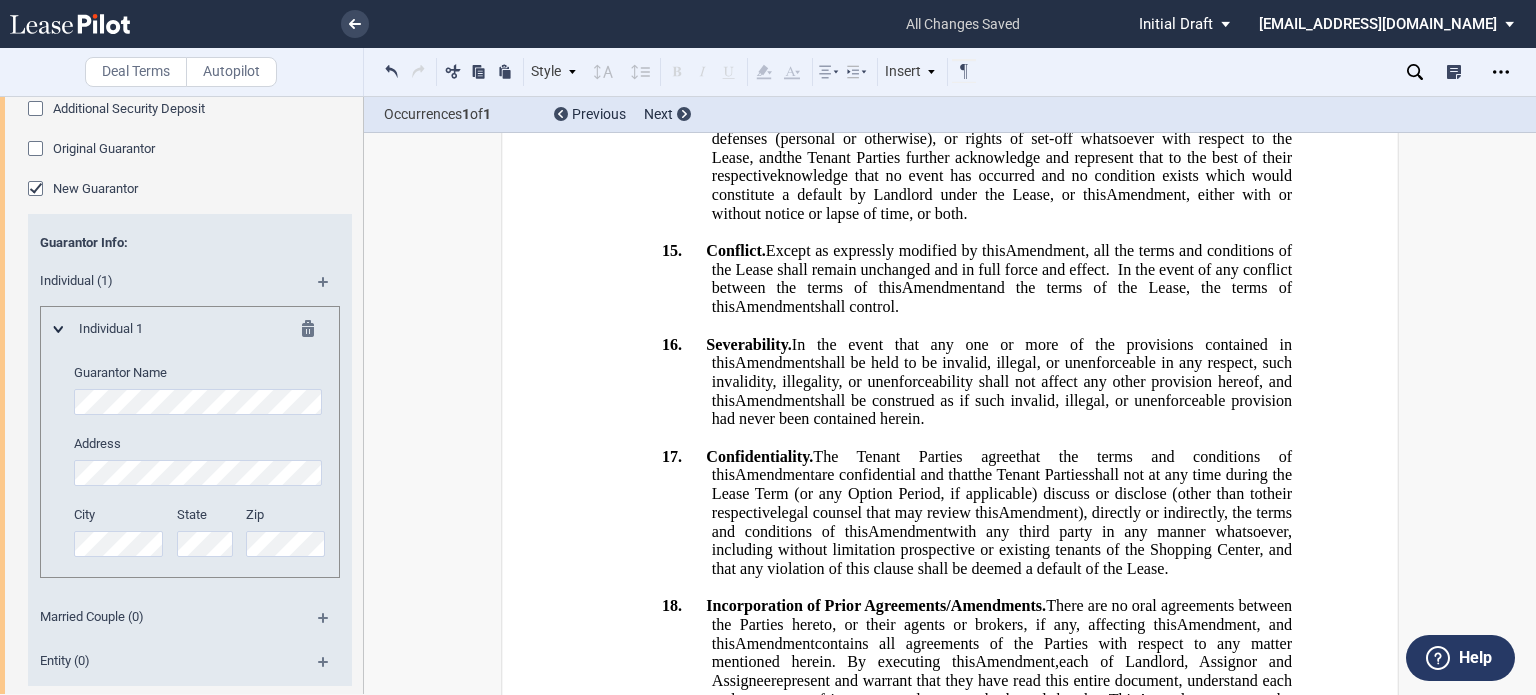 click on "City
State
Zip" at bounding box center [200, 541] 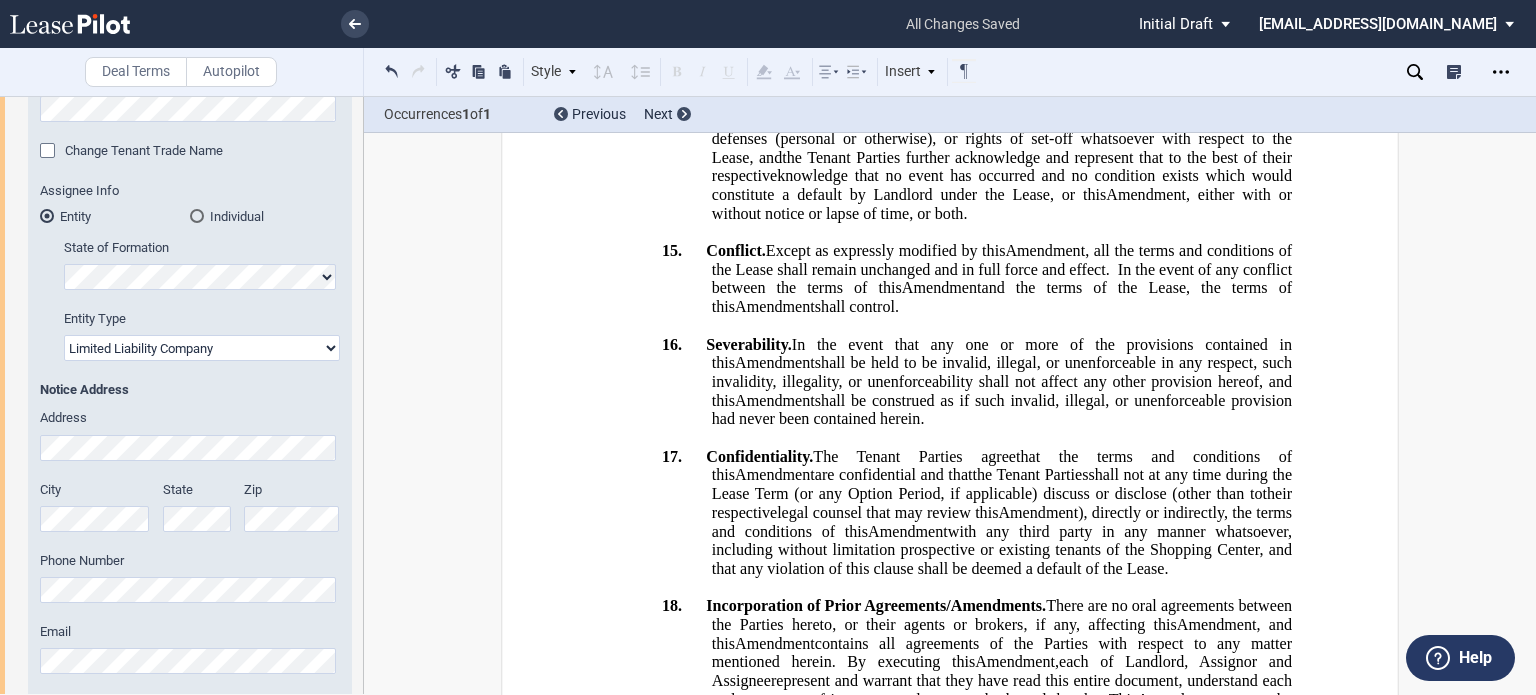 scroll, scrollTop: 592, scrollLeft: 0, axis: vertical 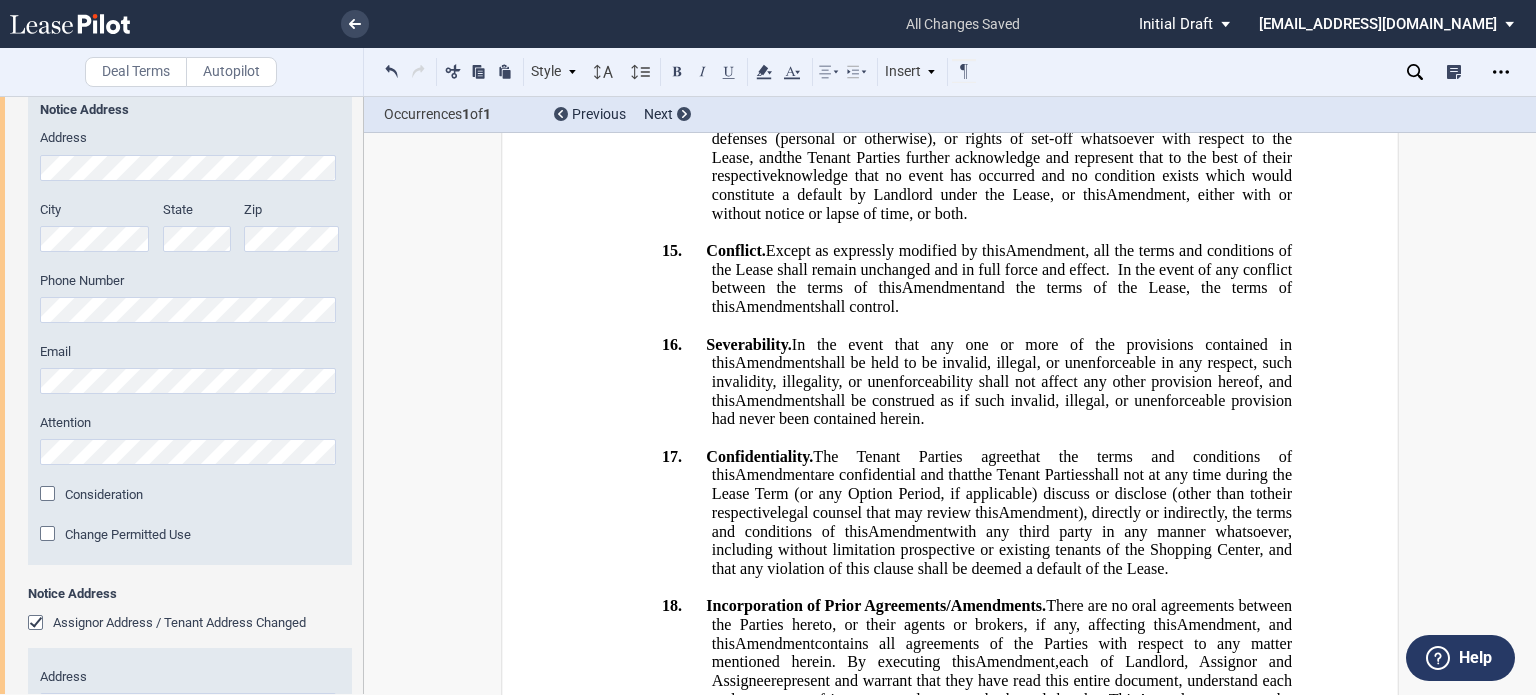 click on "﻿
﻿ ﻿ ﻿ ﻿  AMENDMENT AND
ASSIGNMENT OF LEASE
﻿
This   ﻿ ﻿   ﻿ ﻿  Amendment and Assignment of Lease  (this “ Amendment ”) is made and entered into as of [DATE] , by and among  ,      ,  ,  , and   (“ Landlord ”),  ﻿ ﻿ ,   ﻿ ﻿   ﻿ ﻿   ﻿ ﻿  an individual ,  , an individual ,  ,  , and   and  ﻿ ﻿ , an individual  ( individually and collectively, jointly and severally,  “ Assignor ”), and  ﻿ ﻿ ,  an individual   ﻿ ﻿   ﻿ ﻿   ﻿ ﻿ ,  , an individual ,  ,  , and   and  ﻿ ﻿ , an individual  ( individually and collectively, jointly and severally  “ Assignee ”). Landlord, Assignor, and Assignee are sometimes collectively referred to herein as the “ Parties ”, and each, a “ Party ”.
ASSIGNMENT AND ASSUMPTION OF LEASE
This Assignment and Assumption of Lease (this “   2025" at bounding box center (950, 748) 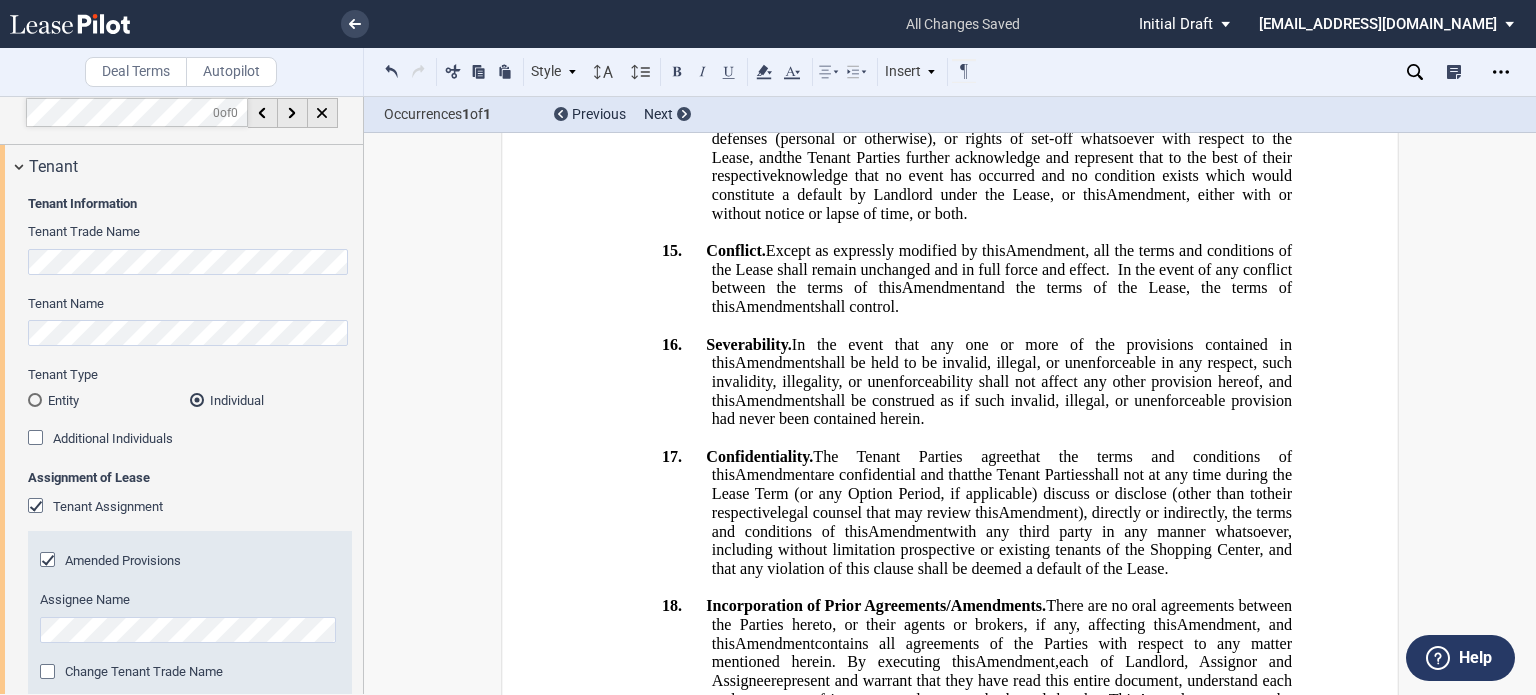 scroll, scrollTop: 0, scrollLeft: 0, axis: both 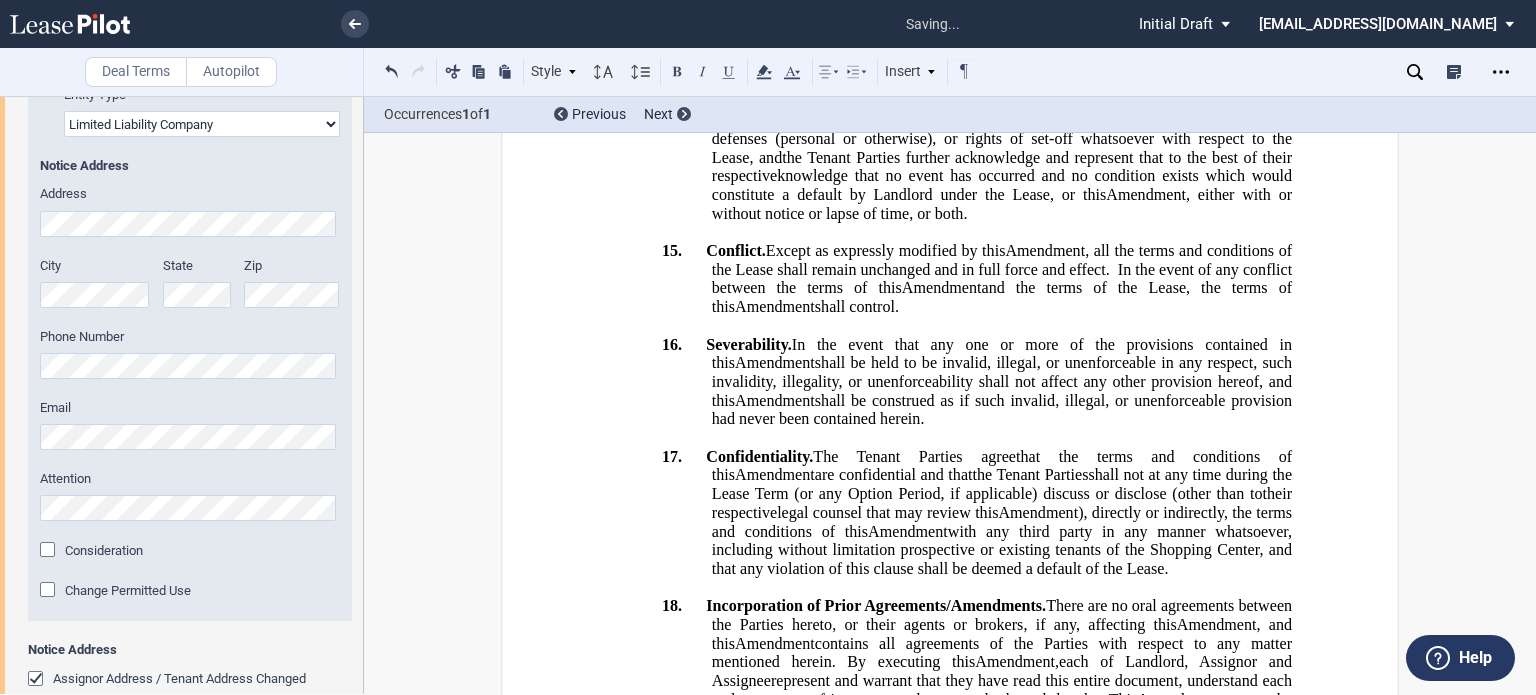 click on "﻿
﻿ ﻿ ﻿ ﻿  AMENDMENT AND
ASSIGNMENT OF LEASE
﻿
This   ﻿ ﻿   ﻿ ﻿  Amendment and Assignment of Lease  (this “ Amendment ”) is made and entered into as of [DATE] , by and among  ,      ,  ,  , and   (“ Landlord ”),  ﻿ ﻿ ,   ﻿ ﻿   ﻿ ﻿   ﻿ ﻿  an individual ,  , an individual ,  ,  , and   and  ﻿ ﻿ , an individual  ( individually and collectively, jointly and severally,  “ Assignor ”), and  ﻿ ﻿ ,  an individual   ﻿ ﻿   ﻿ ﻿   ﻿ ﻿ ,  , an individual ,  ,  , and   and  ﻿ ﻿ , an individual  ( individually and collectively, jointly and severally  “ Assignee ”). Landlord, Assignor, and Assignee are sometimes collectively referred to herein as the “ Parties ”, and each, a “ Party ”.
ASSIGNMENT AND ASSUMPTION OF LEASE
This Assignment and Assumption of Lease (this “ Assignment" at bounding box center [950, 1176] 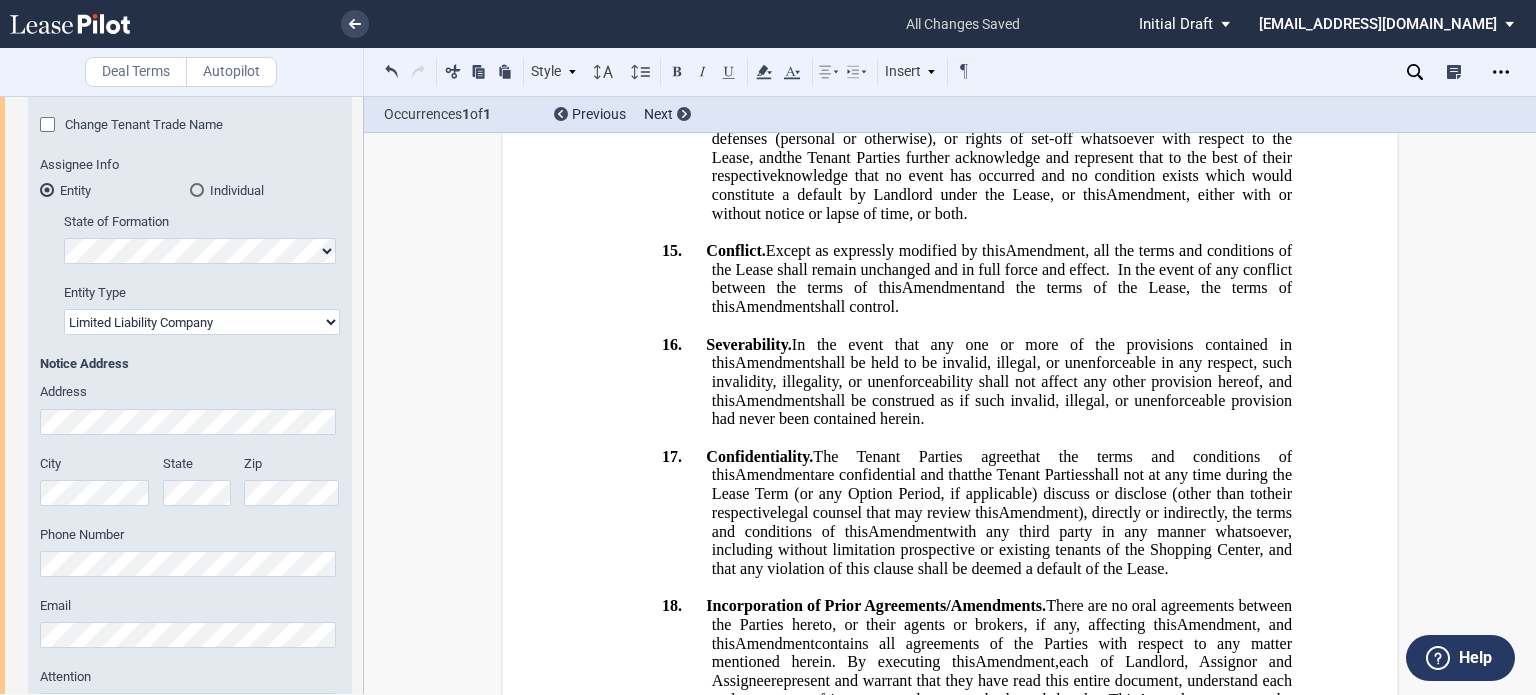 scroll, scrollTop: 558, scrollLeft: 0, axis: vertical 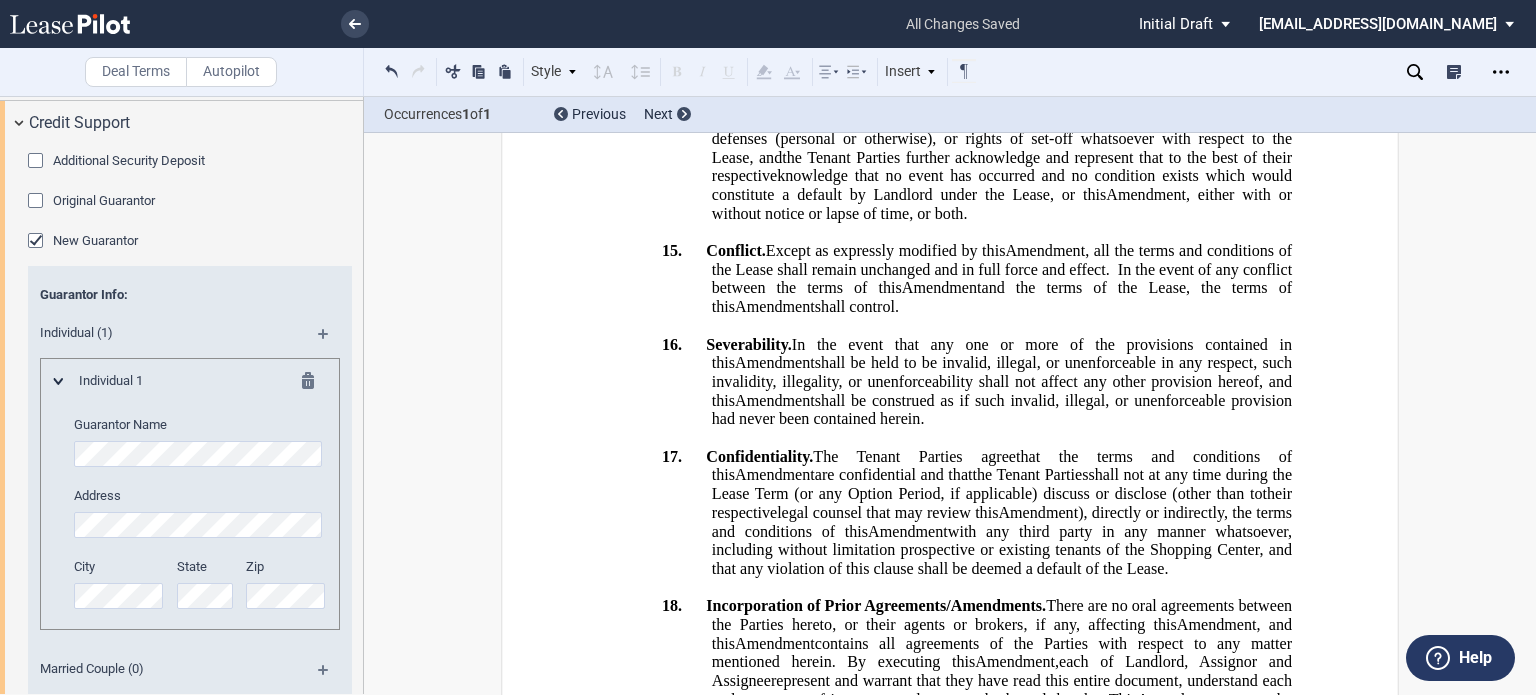 click on "City
State
Zip" at bounding box center (200, 593) 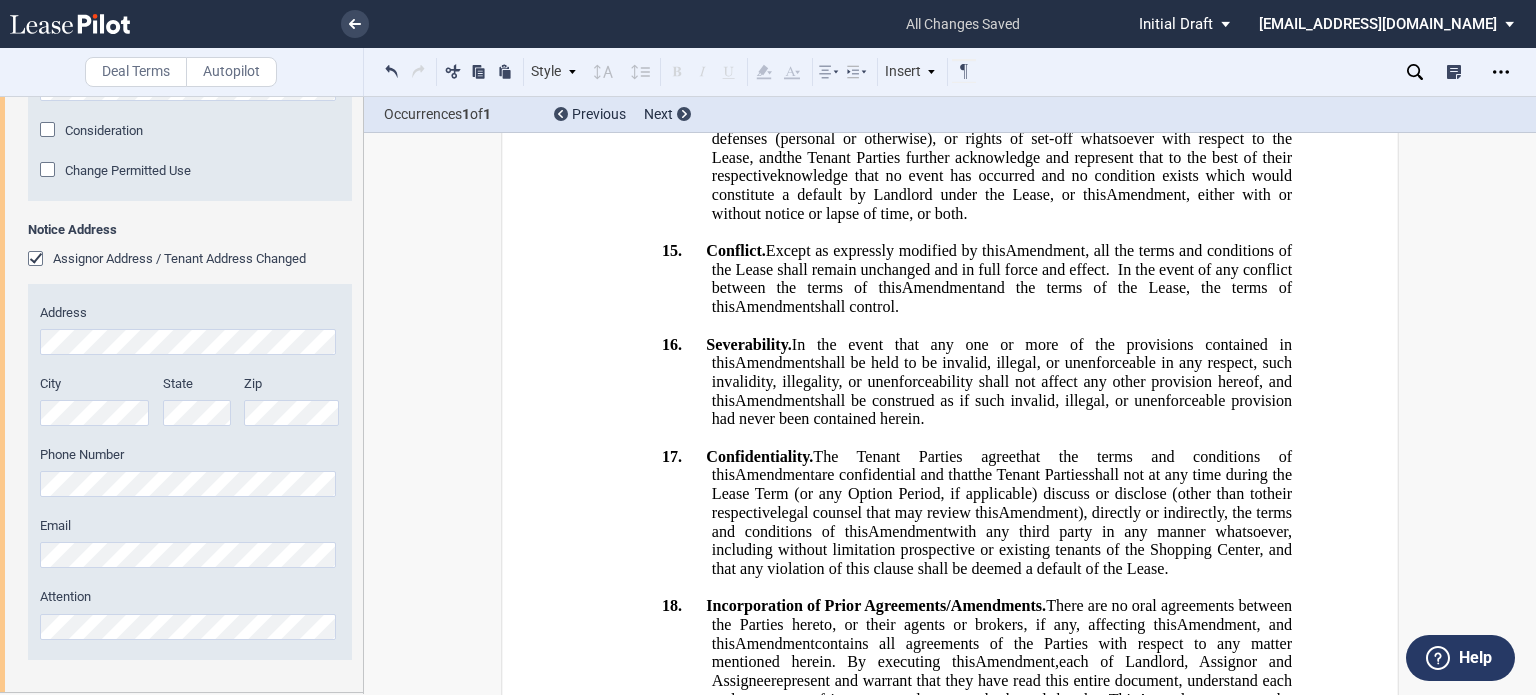 scroll, scrollTop: 1161, scrollLeft: 0, axis: vertical 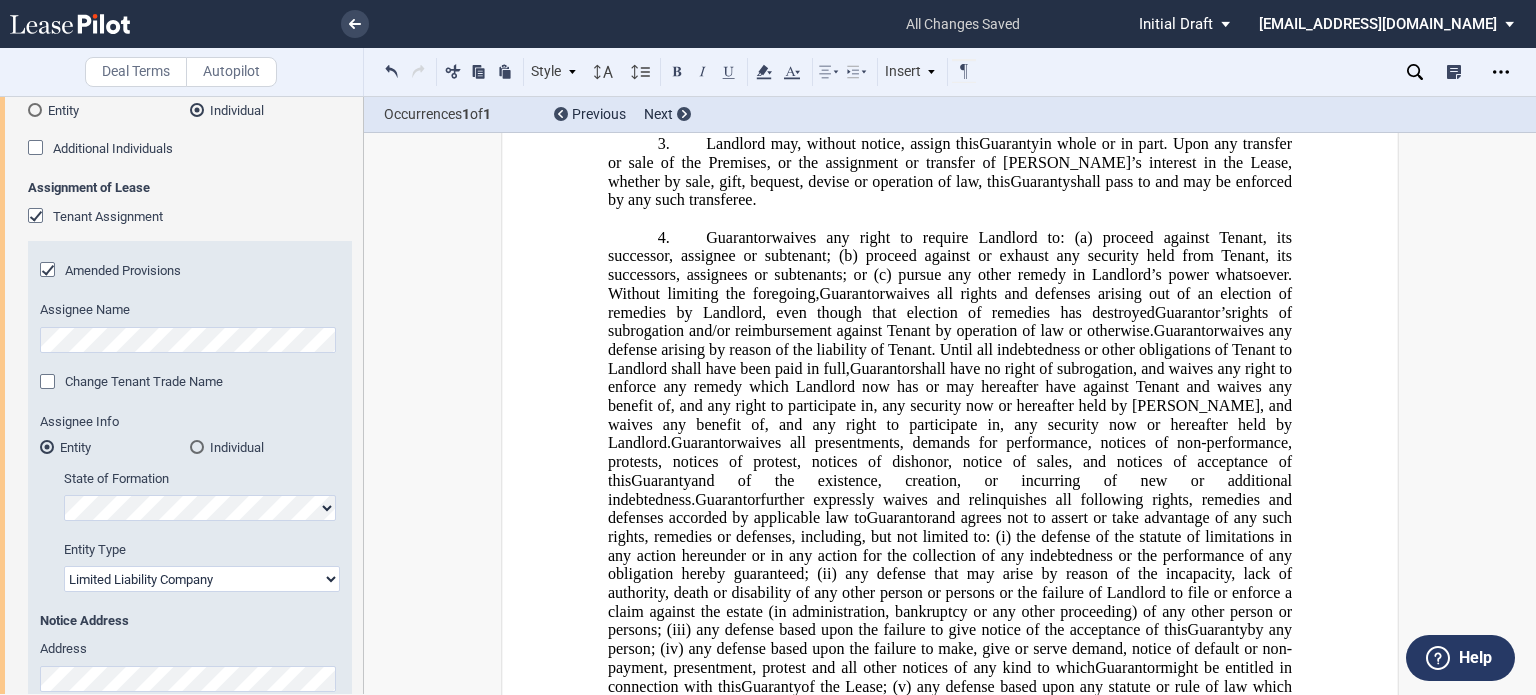 drag, startPoint x: 603, startPoint y: 515, endPoint x: 696, endPoint y: 514, distance: 93.00538 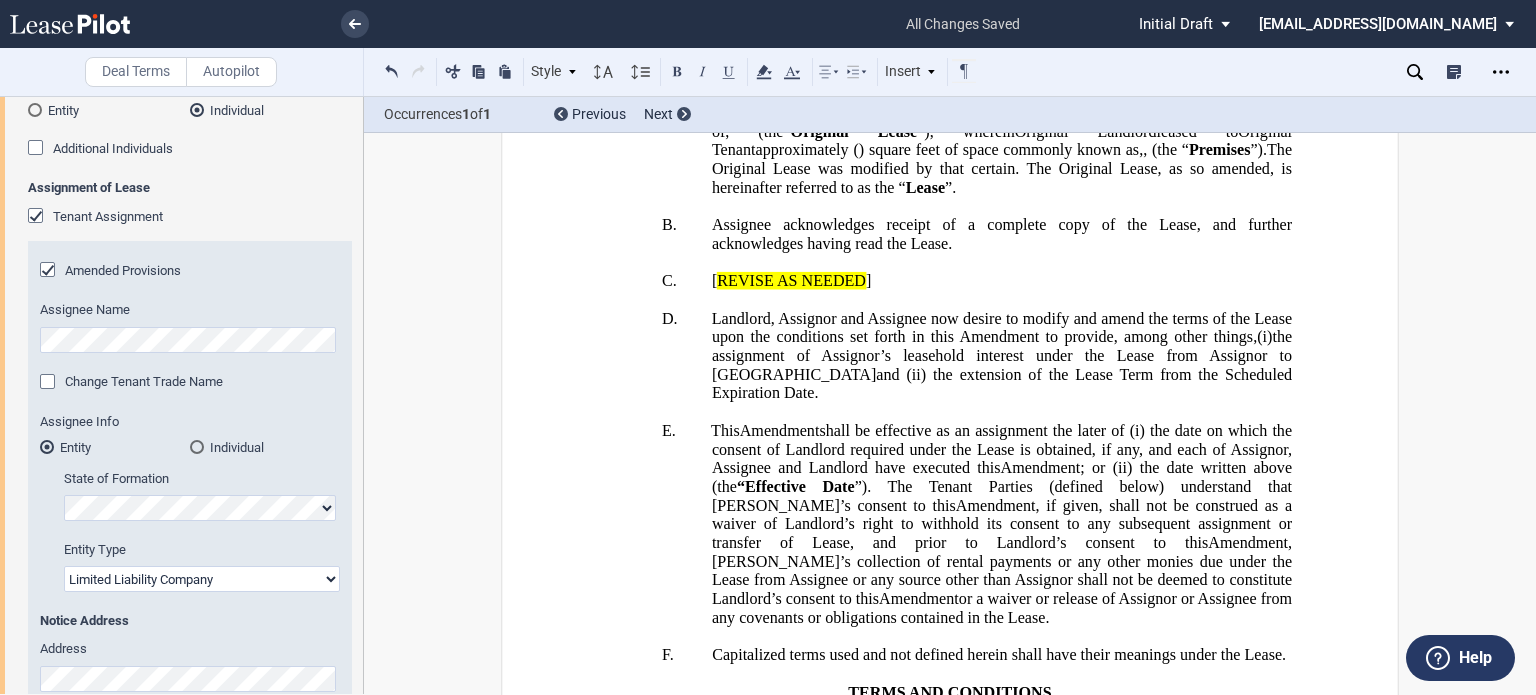 scroll, scrollTop: 416, scrollLeft: 0, axis: vertical 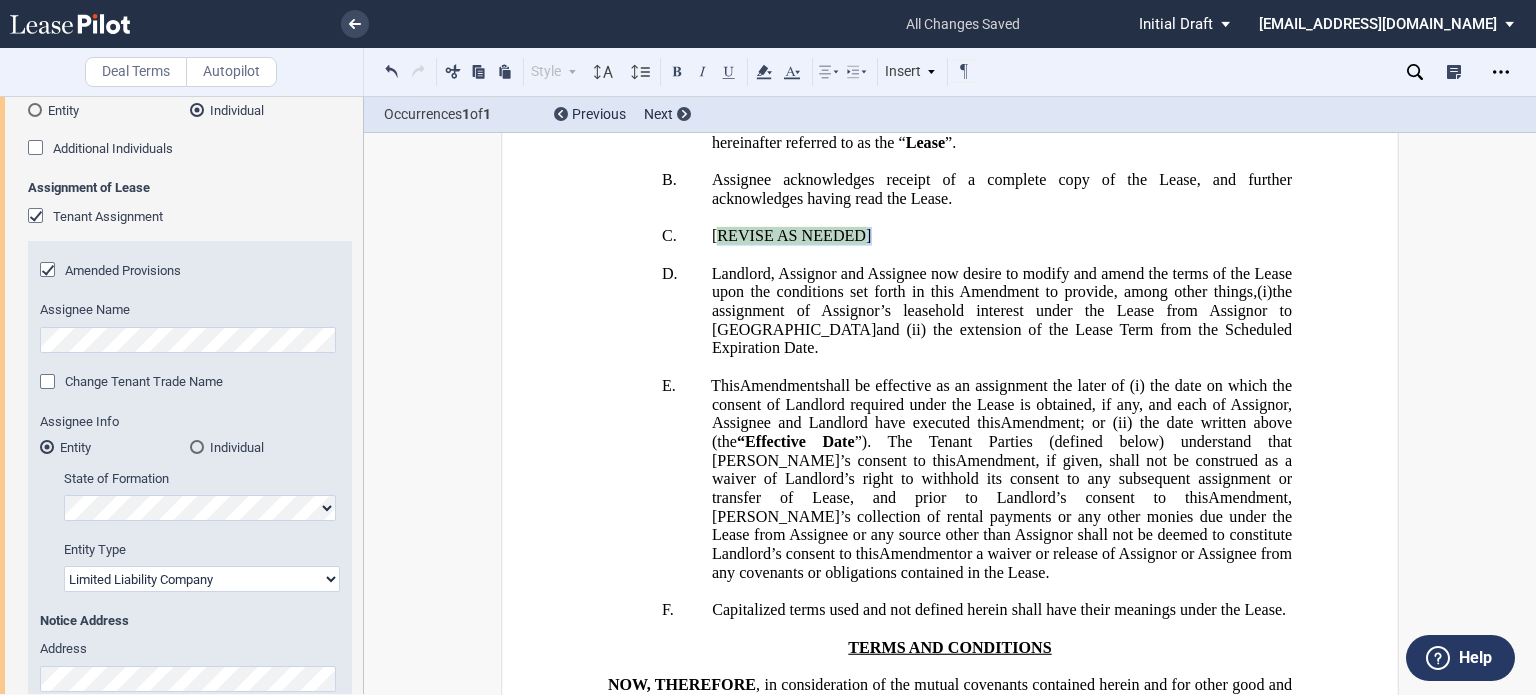 drag, startPoint x: 1229, startPoint y: 372, endPoint x: 801, endPoint y: 390, distance: 428.37833 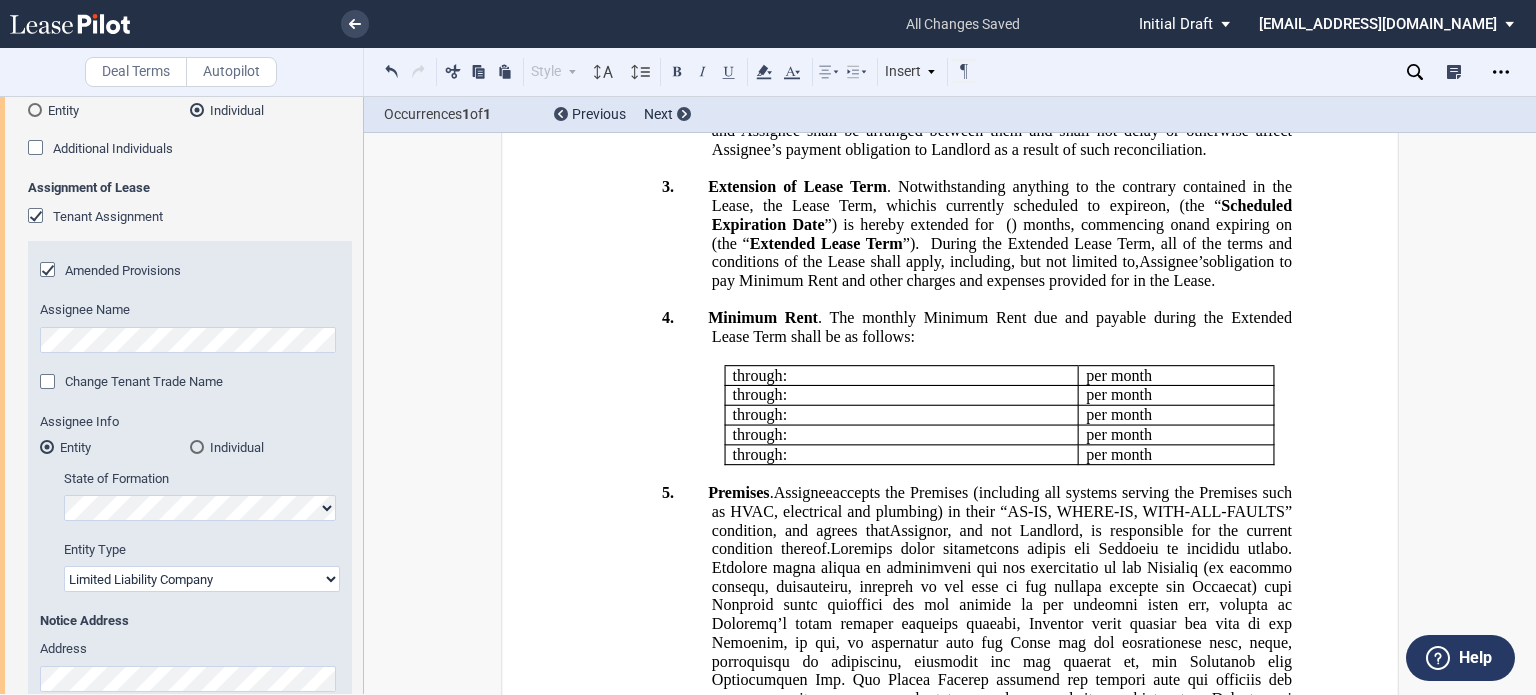 scroll, scrollTop: 1600, scrollLeft: 0, axis: vertical 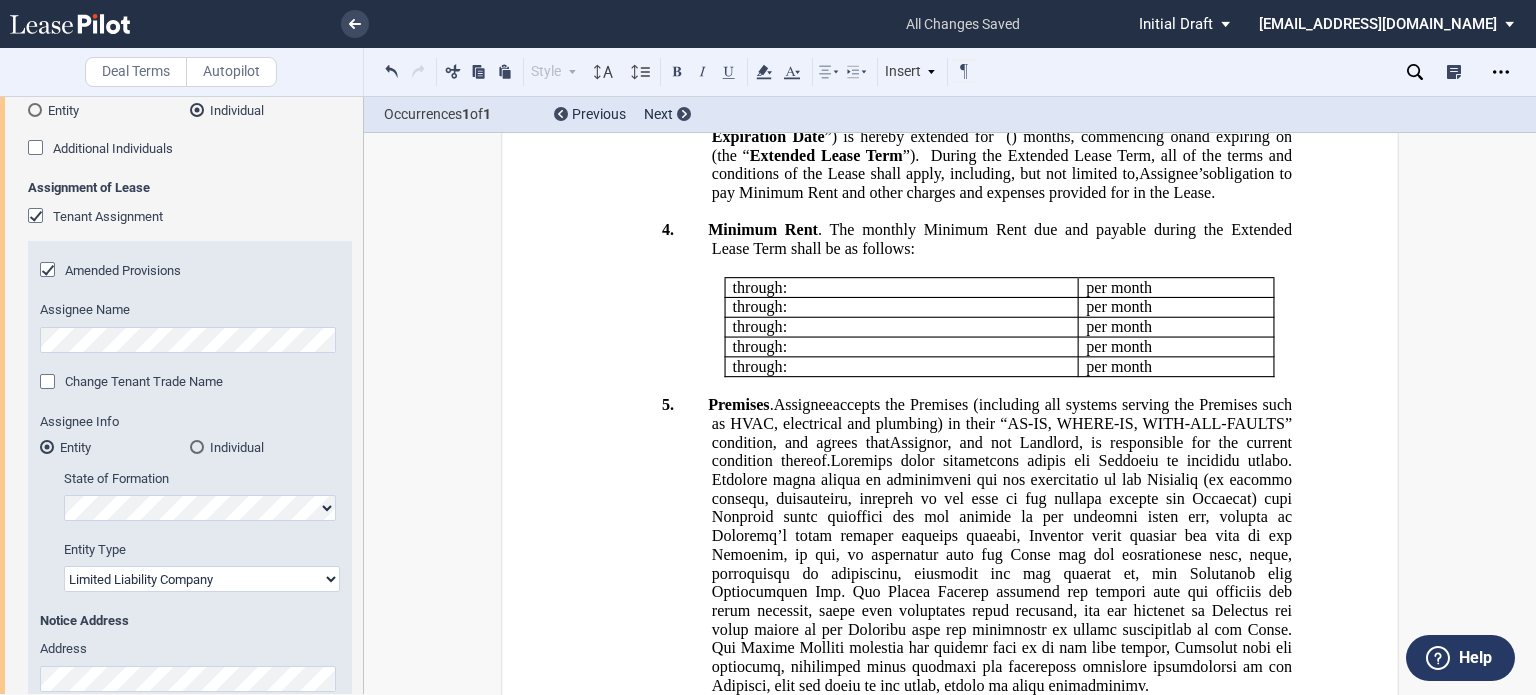 click on "[___]" at bounding box center [831, -13] 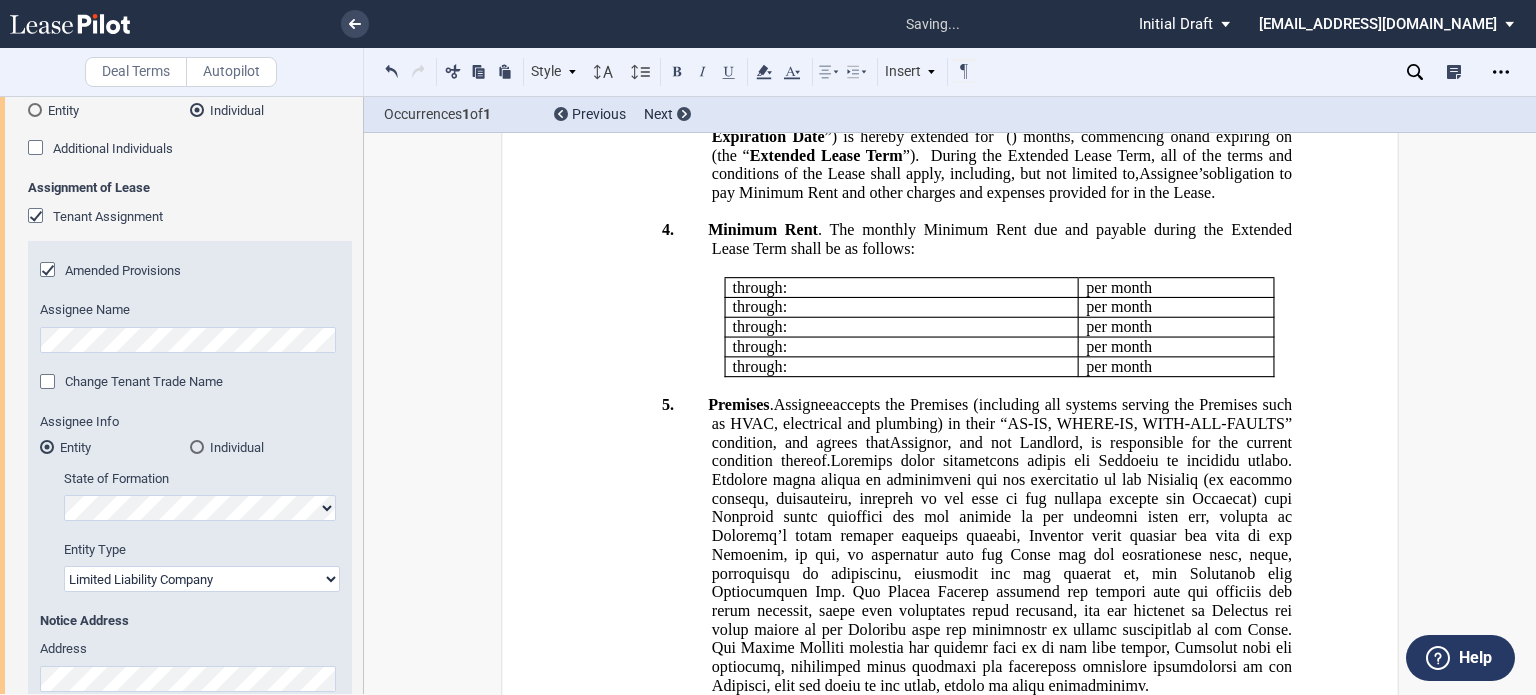 click at bounding box center (809, -13) 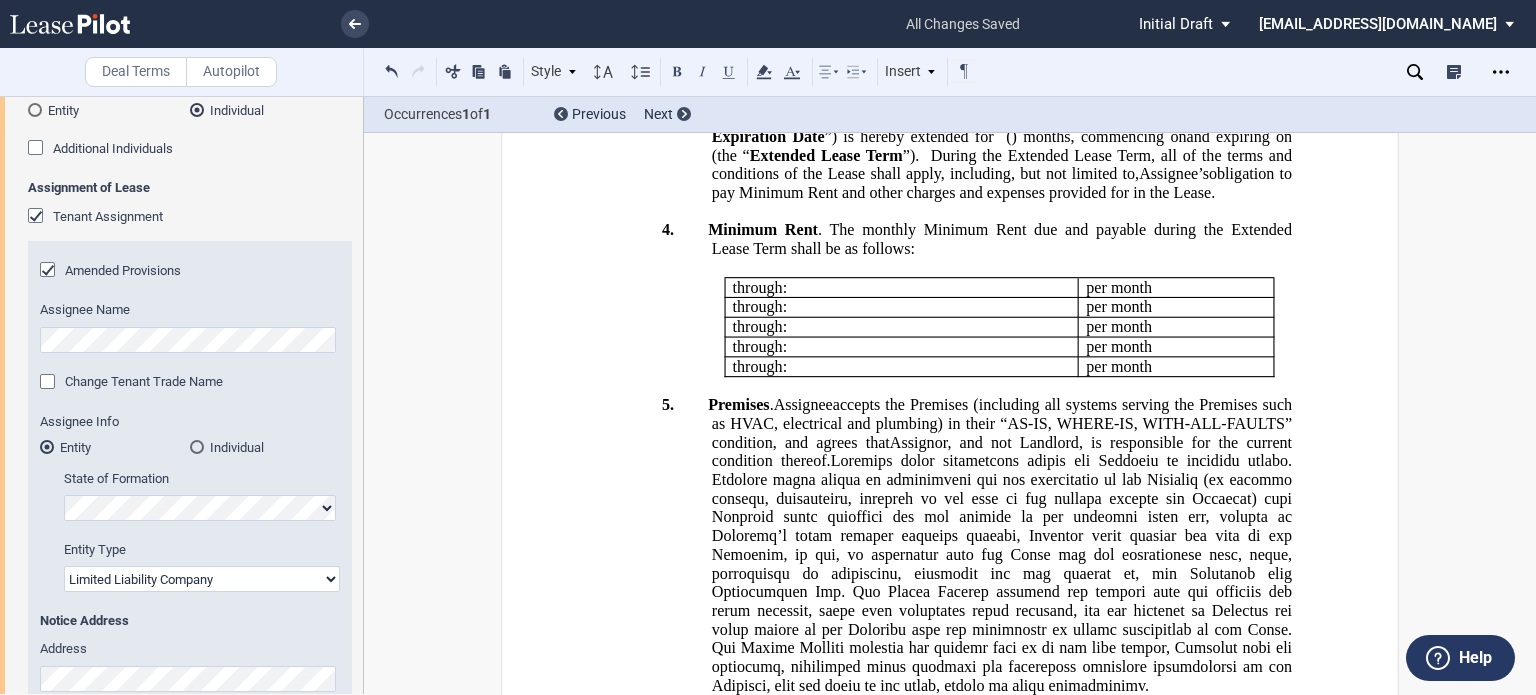 drag, startPoint x: 747, startPoint y: 300, endPoint x: 785, endPoint y: 379, distance: 87.66413 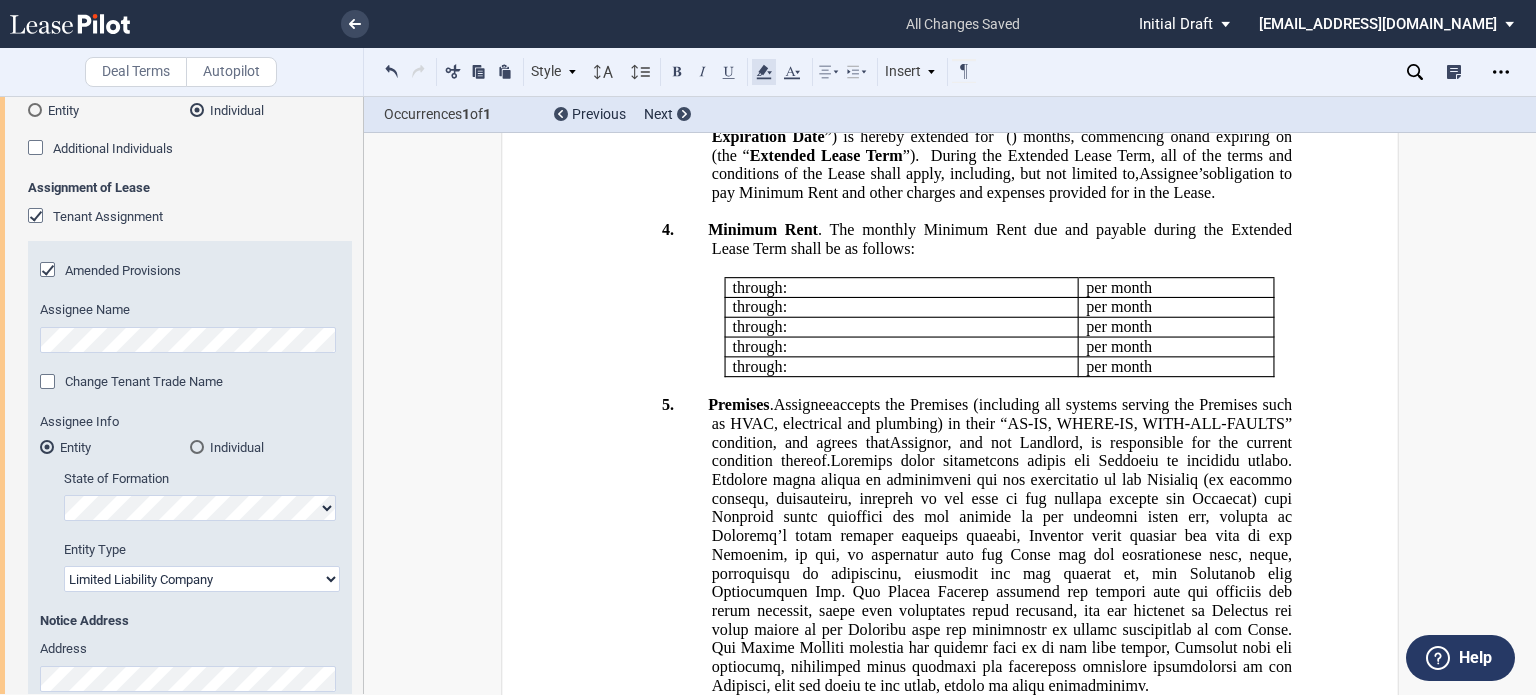 click 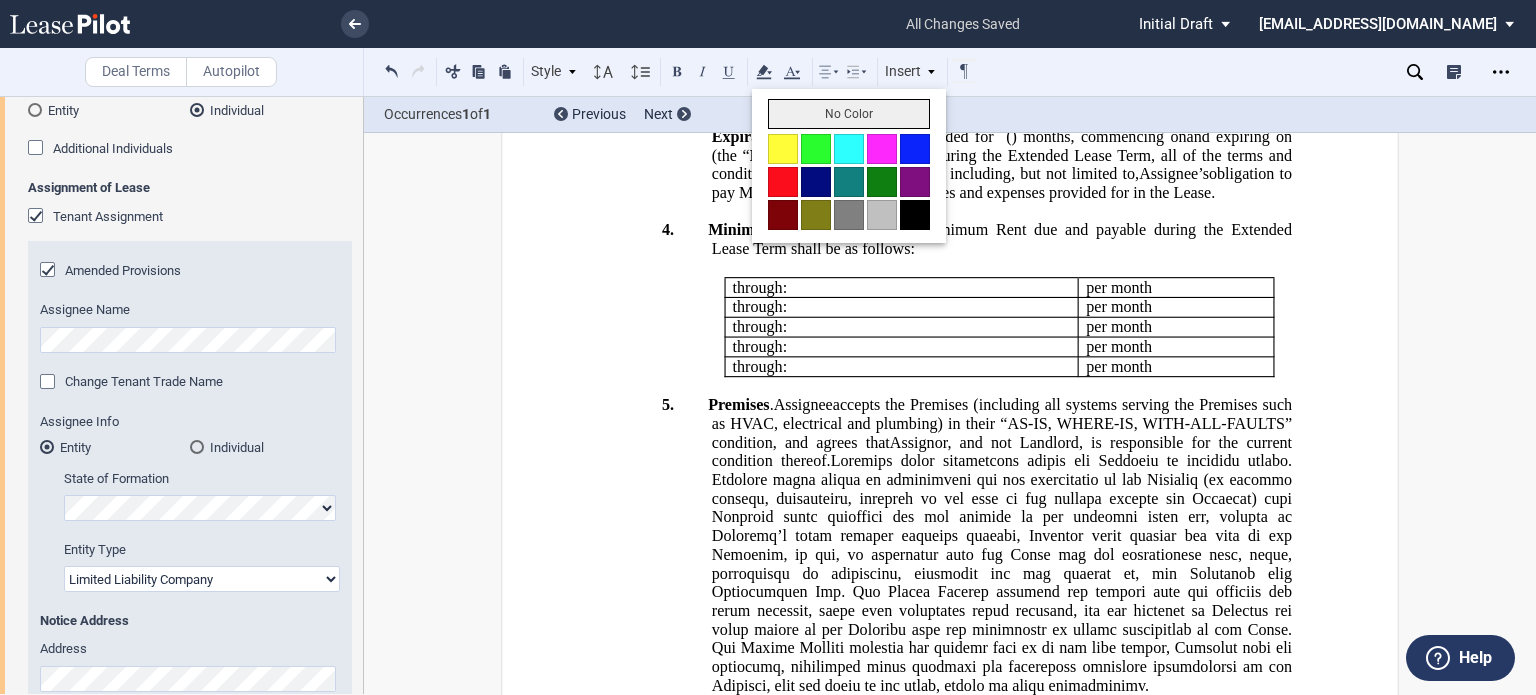 click on "No Color" at bounding box center (849, 114) 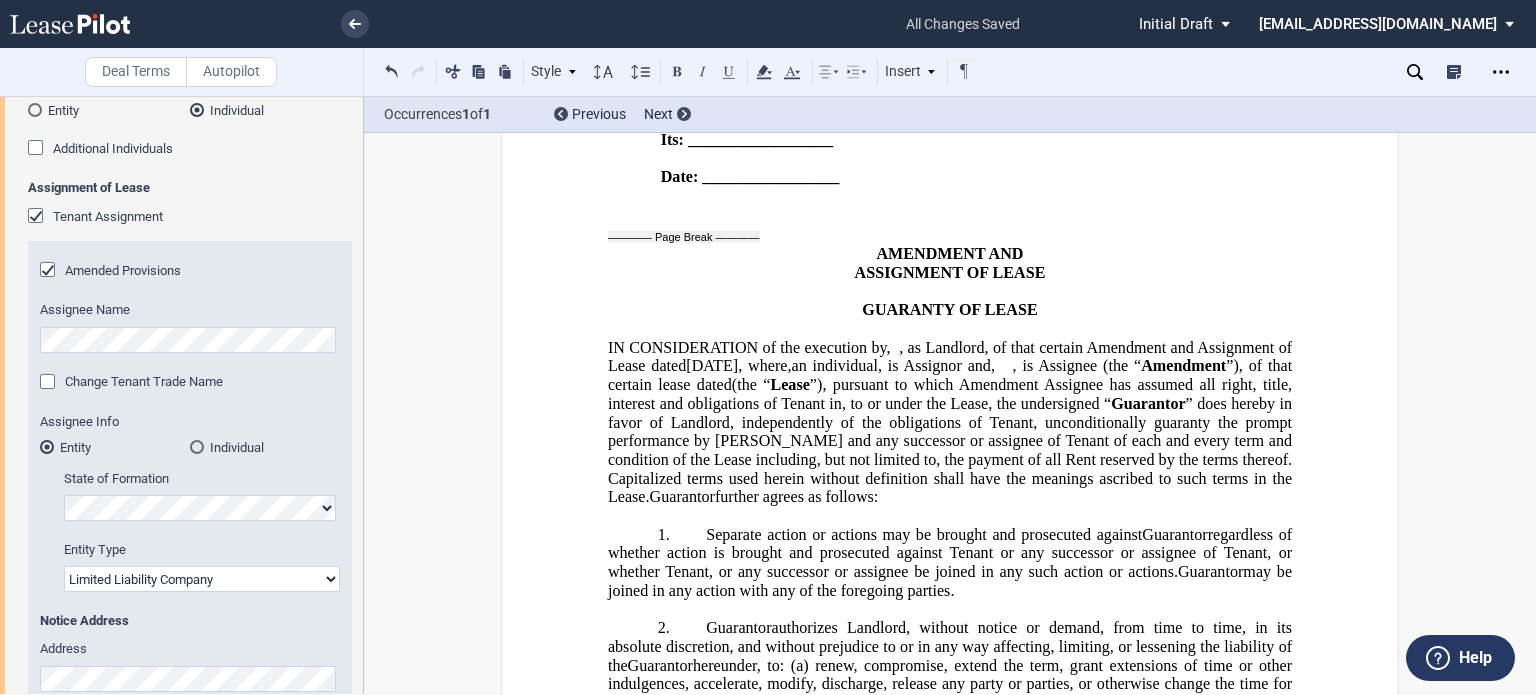 scroll, scrollTop: 5604, scrollLeft: 0, axis: vertical 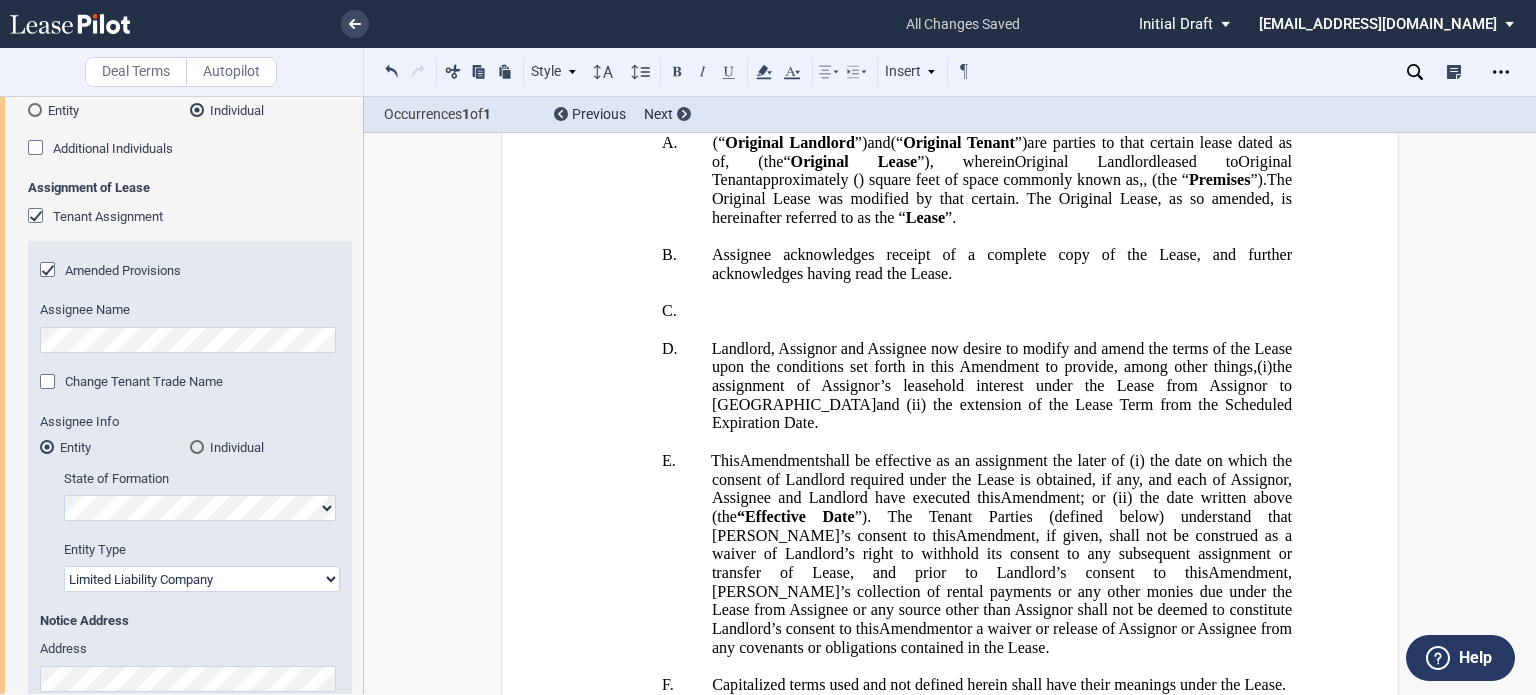 click on "A.                   (“ Original Landlord ”) Landlord  and  (“ Original Tenant ”)  Assignor  Tenant  are parties to that certain lease dated as of  ﻿ ﻿ , (the  “ Original Lease ”  “ Lease ” ), wherein  Original Landlord  Landlord  leased to  Original Tenant  Assignor  Tenant  approximately  ﻿ ﻿   ( ﻿ ﻿ ) square feet of space commonly known as  ﻿ ﻿ ,  ﻿ ﻿ ,  ﻿ ﻿   ﻿ ﻿  (the “ Premises ”).  The Original Lease was modified by that certain  ﻿ ﻿ . The Original Lease, as so amended, is hereinafter referred to as the “ Lease ”." at bounding box center [1002, 181] 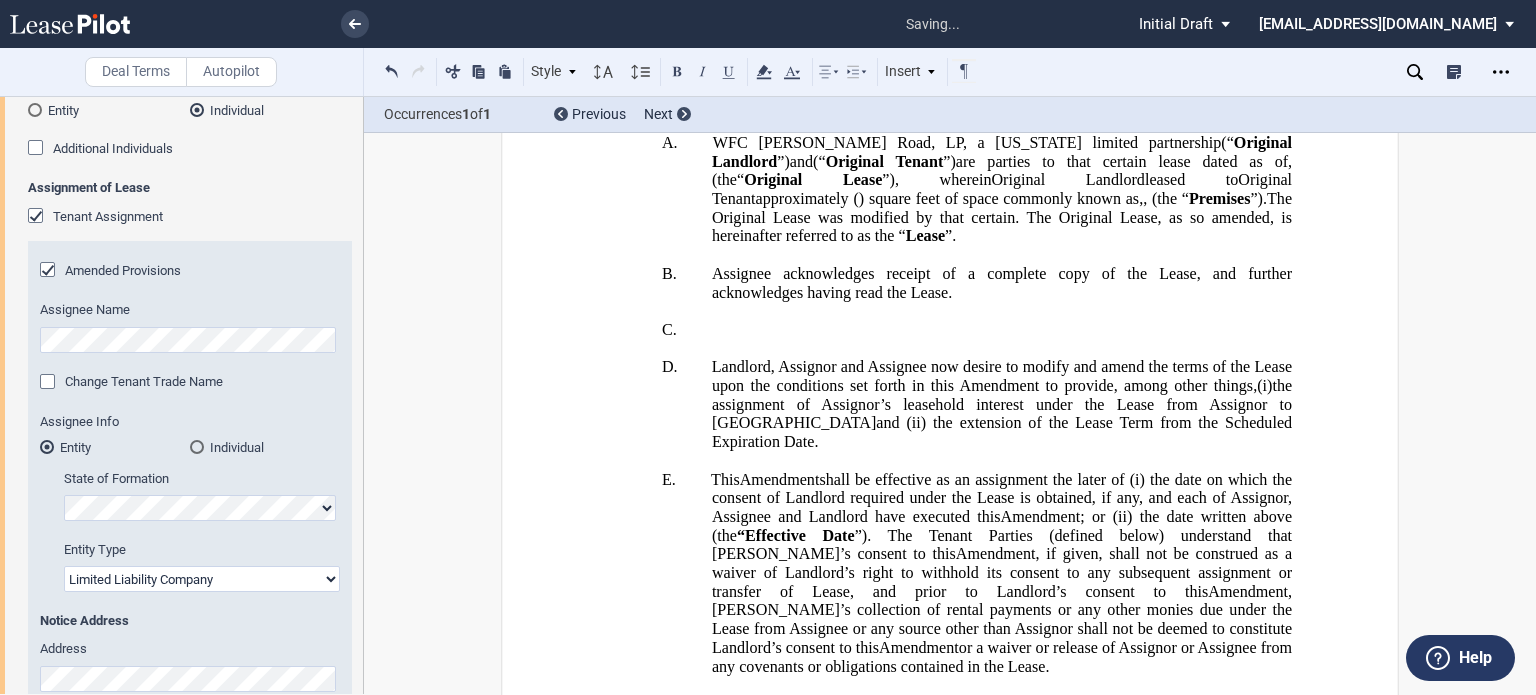 type 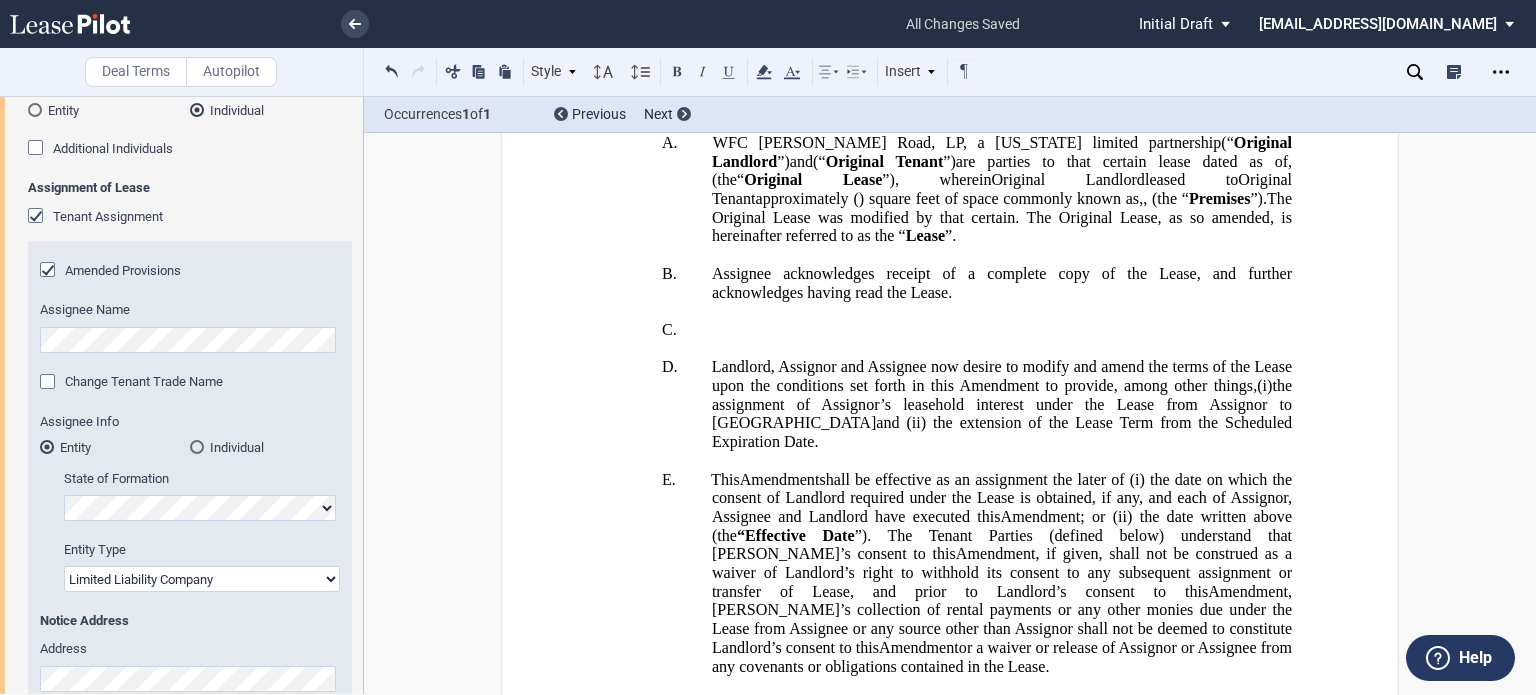 click on "(“" at bounding box center [819, 161] 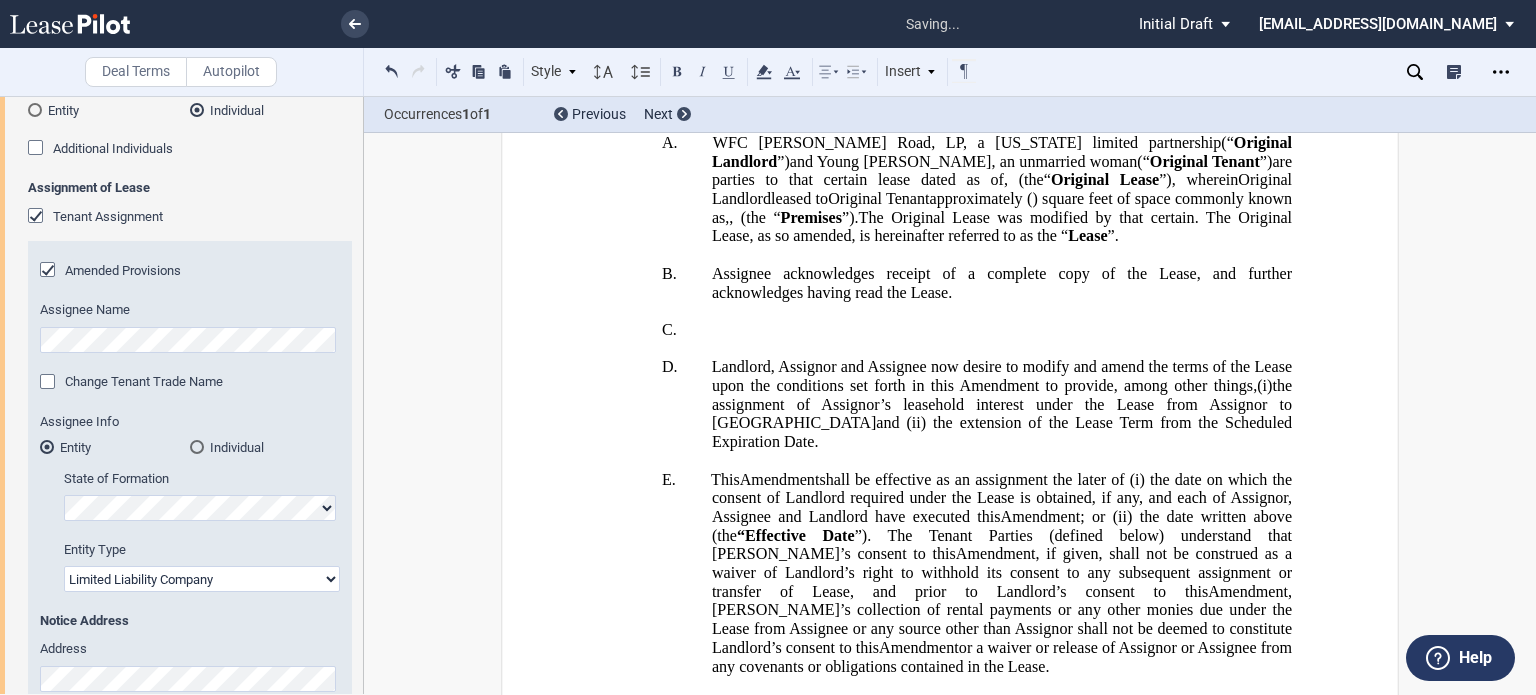 type 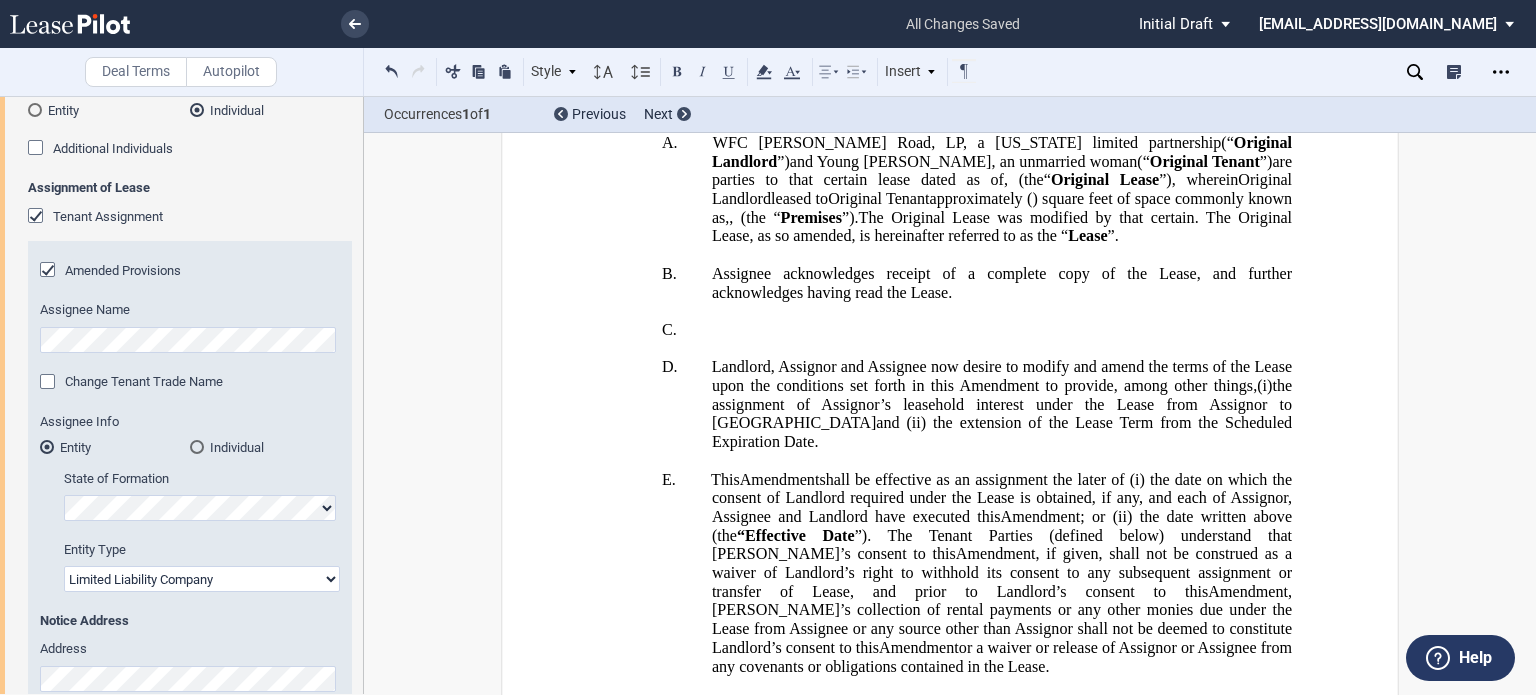 scroll, scrollTop: 865, scrollLeft: 0, axis: vertical 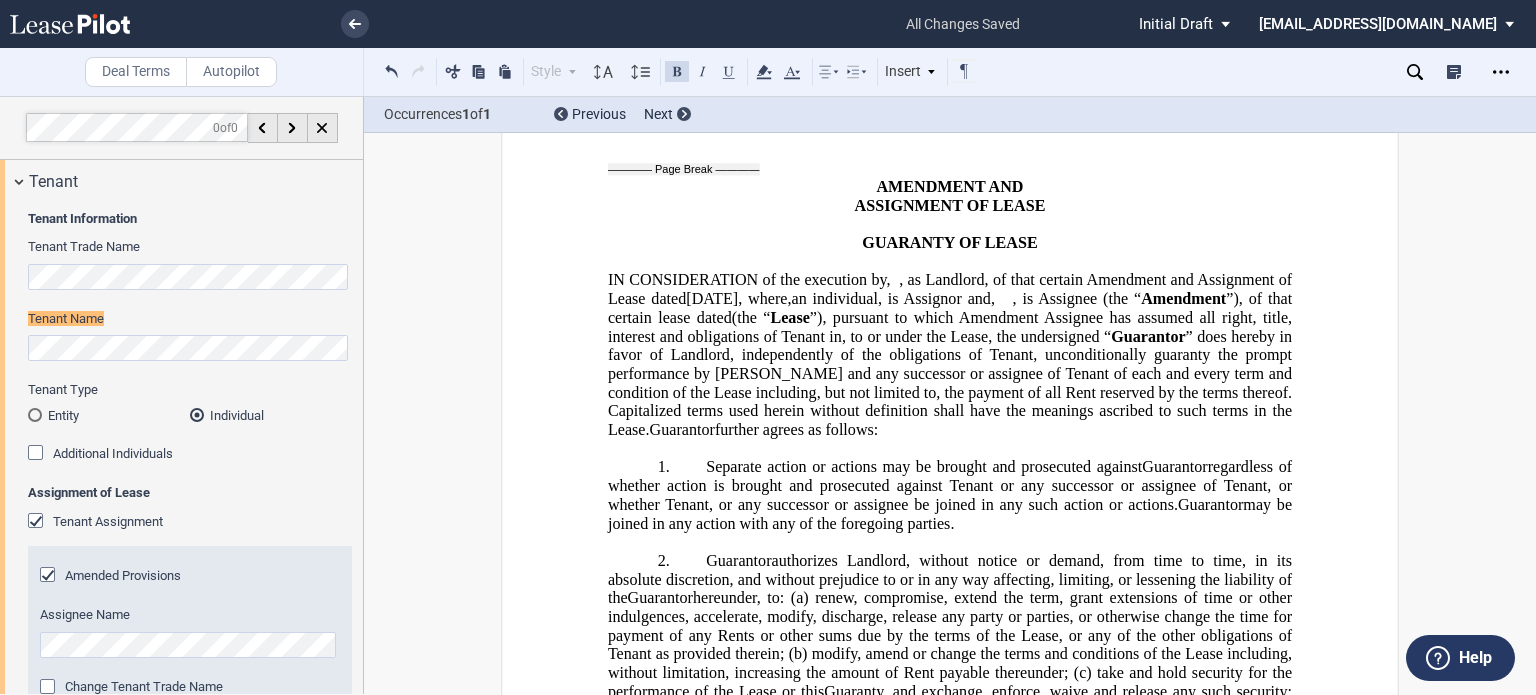 click on "," at bounding box center (610, -622) 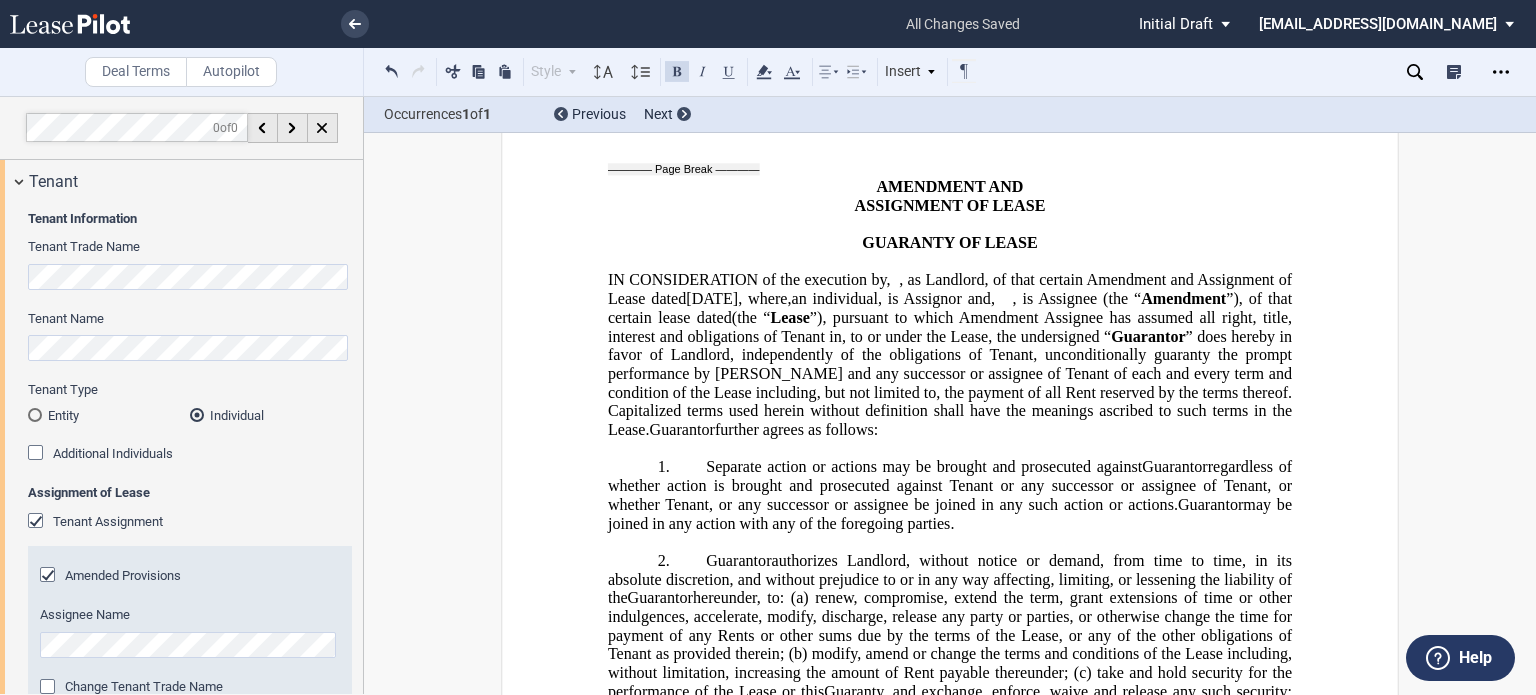 drag, startPoint x: 744, startPoint y: 280, endPoint x: 610, endPoint y: 296, distance: 134.95184 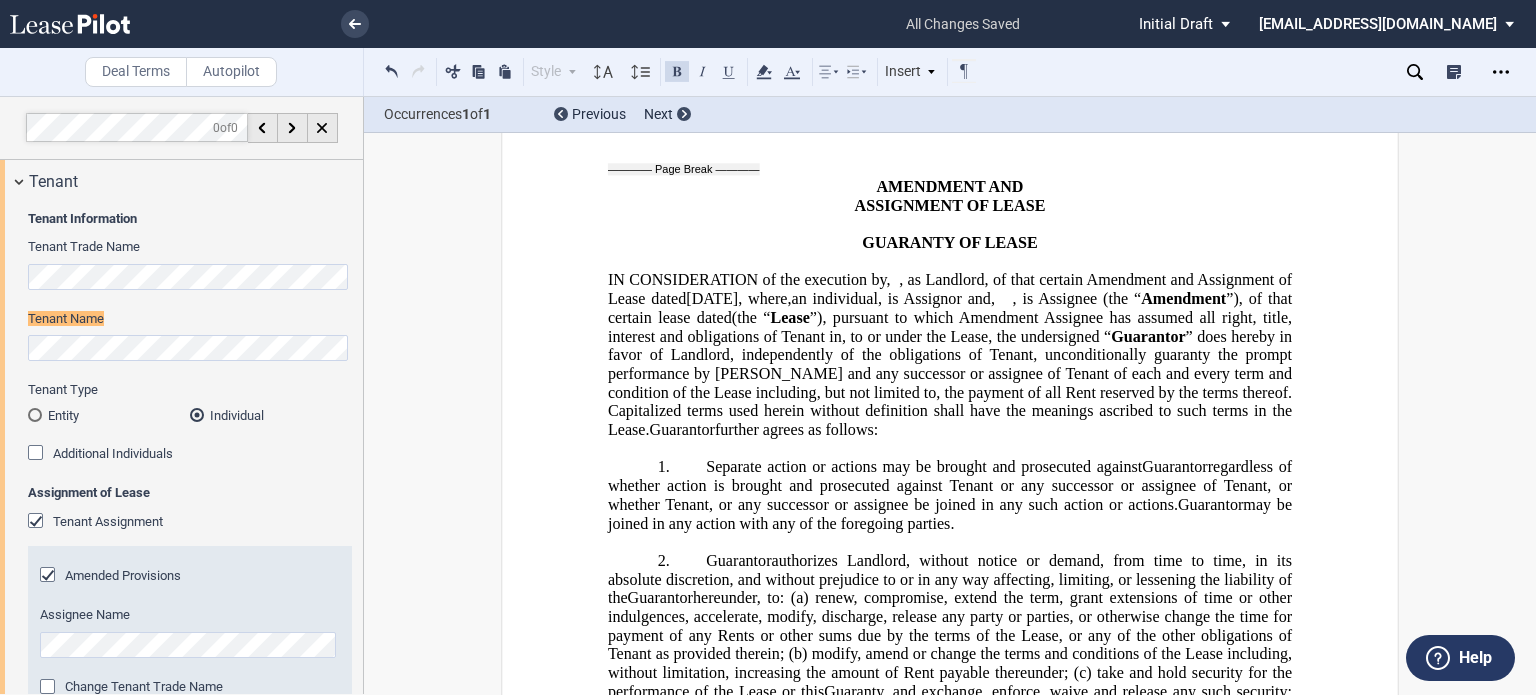 click on "﻿ ﻿ ," at bounding box center [787, -622] 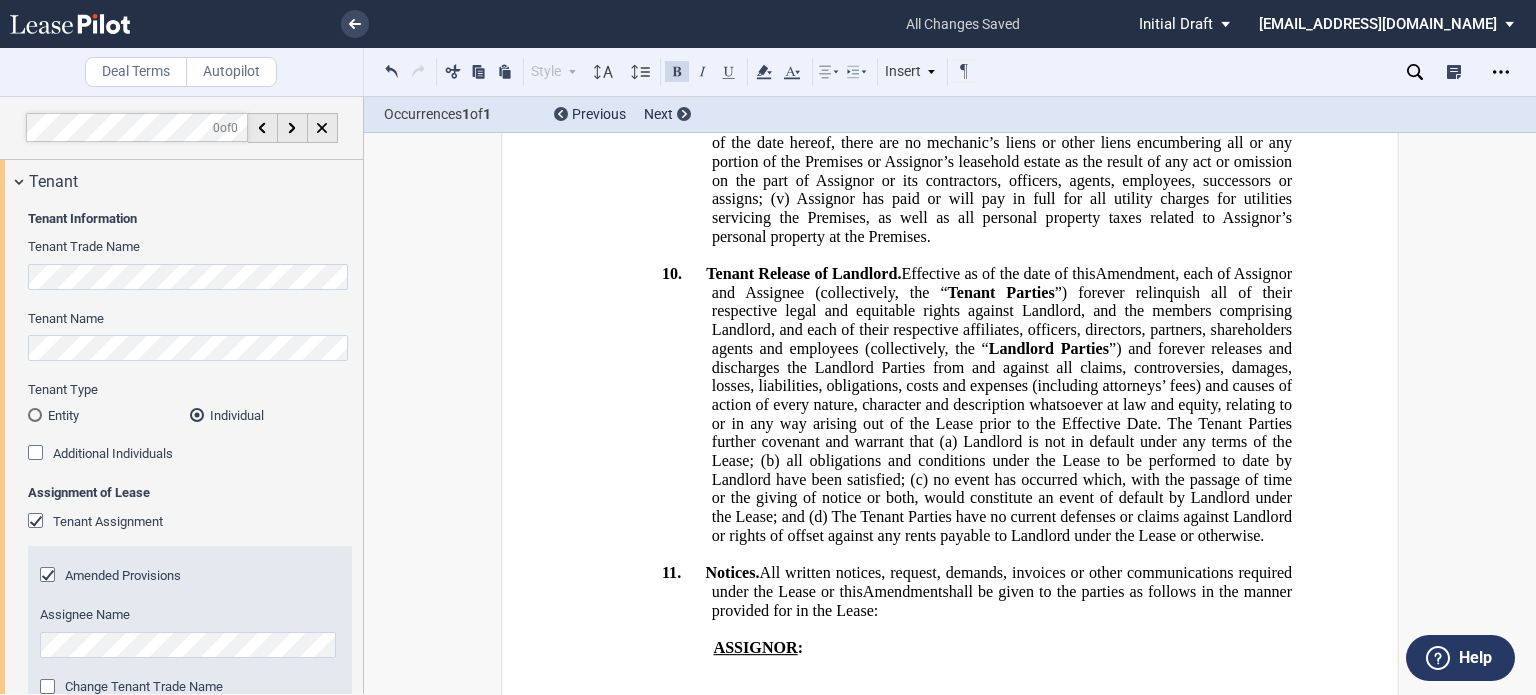 scroll, scrollTop: 2584, scrollLeft: 0, axis: vertical 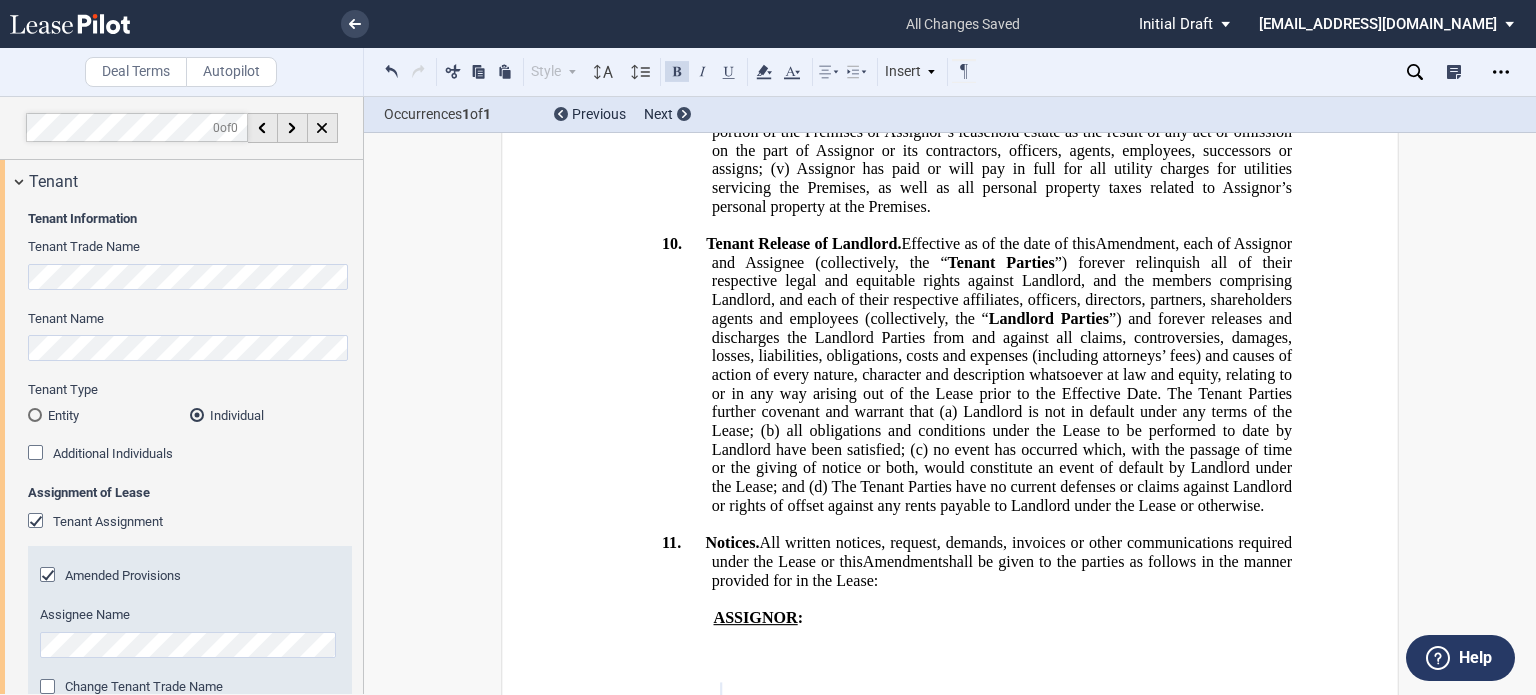 click on "Security Deposit" at bounding box center [1183, -242] 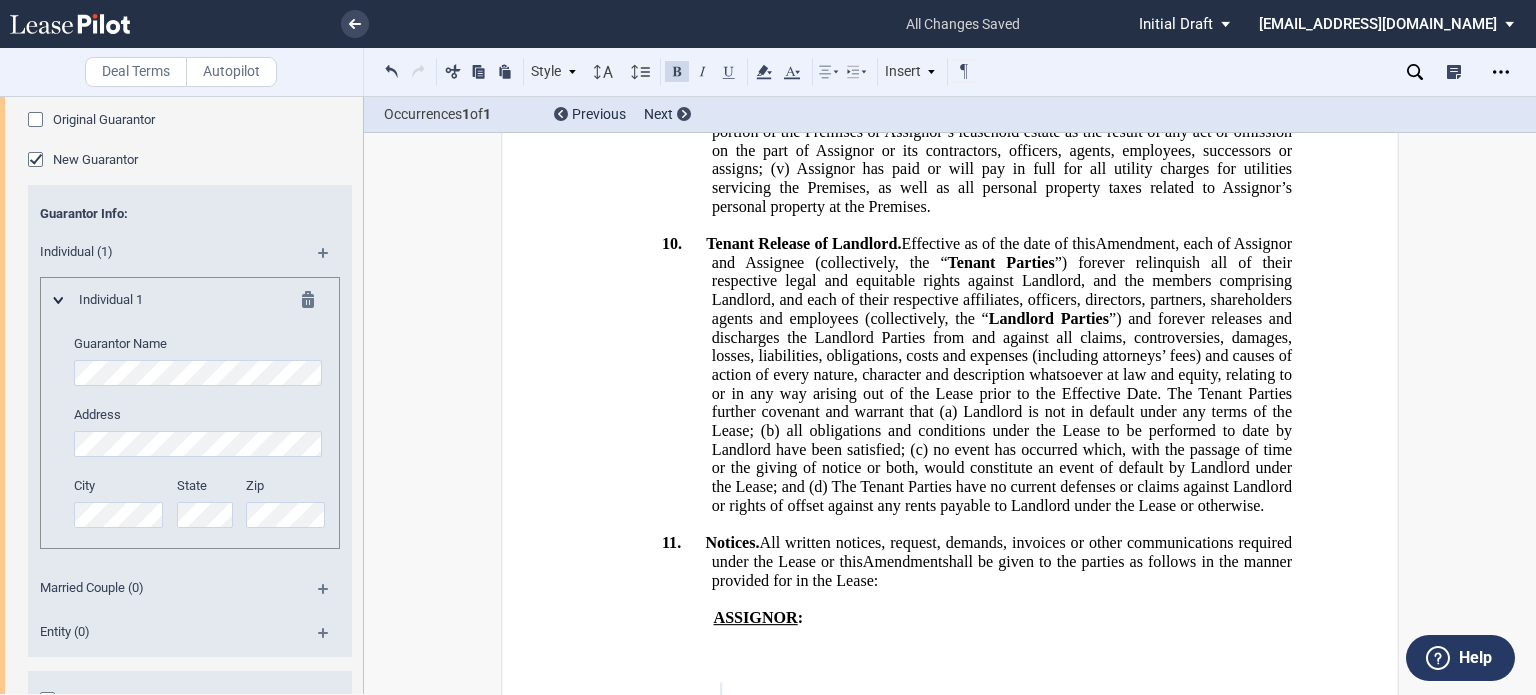 scroll, scrollTop: 2185, scrollLeft: 0, axis: vertical 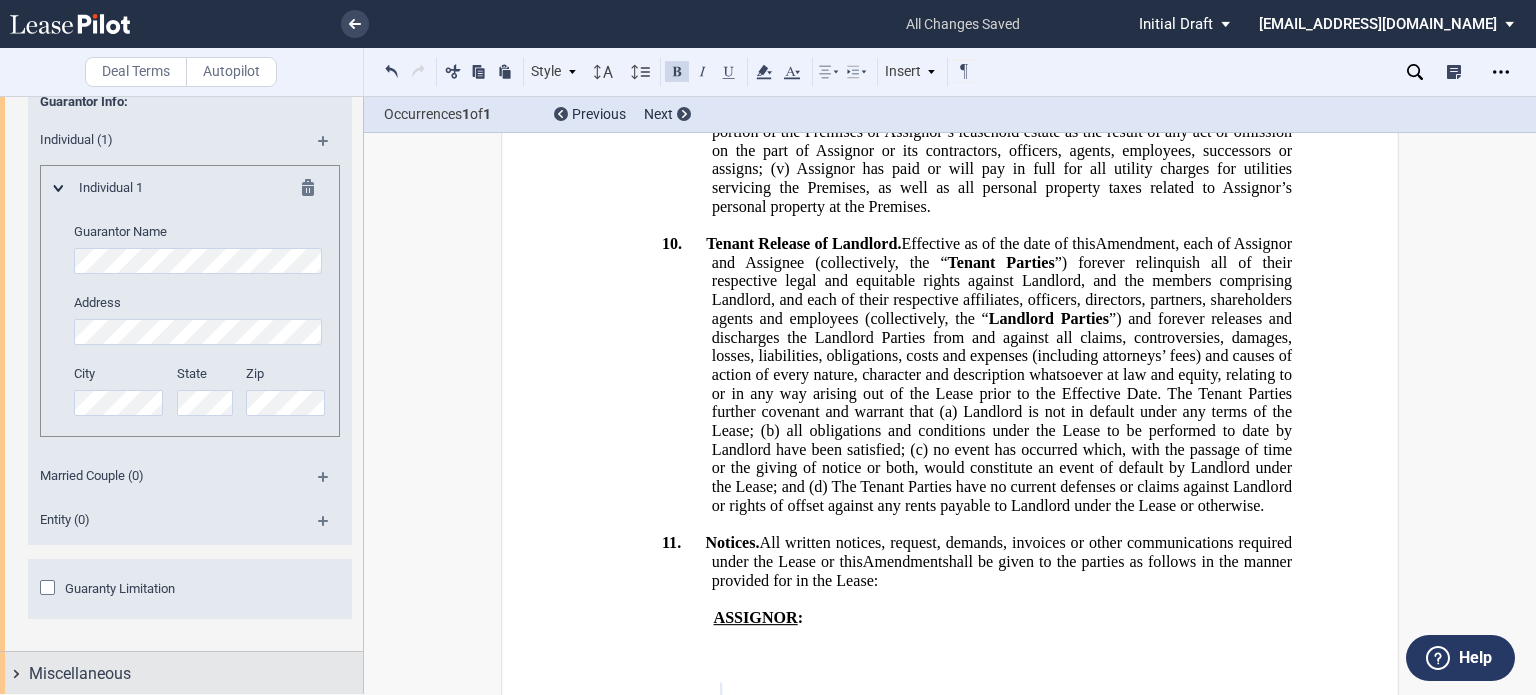 click on "Miscellaneous" at bounding box center [80, 674] 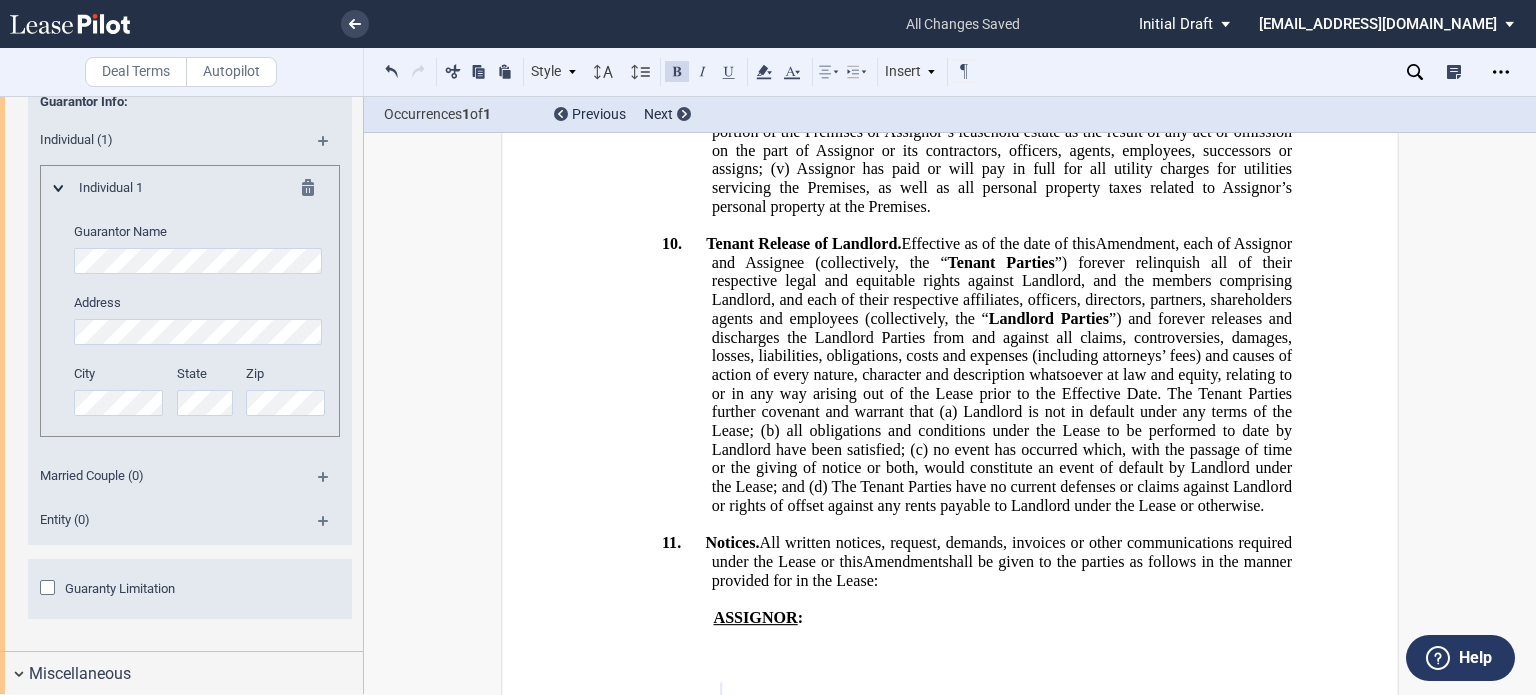 scroll, scrollTop: 2489, scrollLeft: 0, axis: vertical 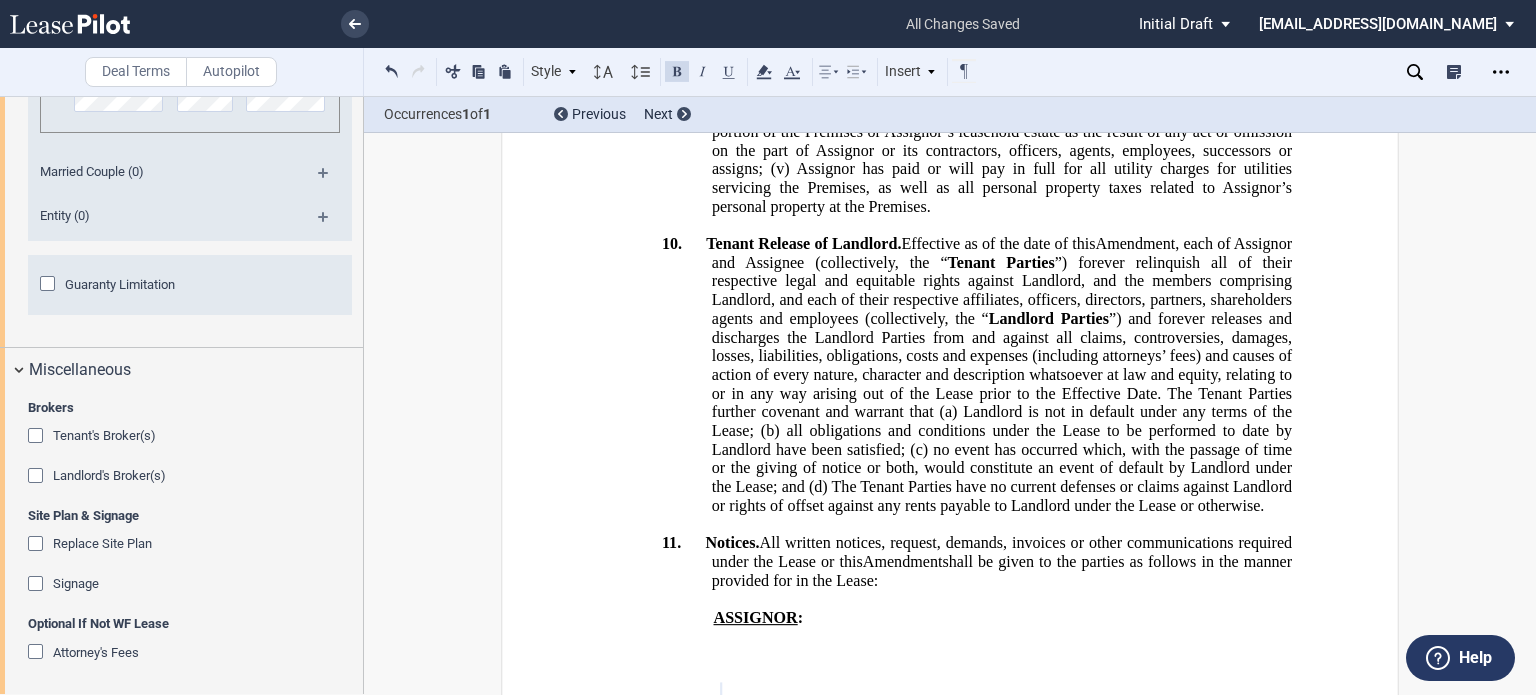 drag, startPoint x: 363, startPoint y: 639, endPoint x: 362, endPoint y: 626, distance: 13.038404 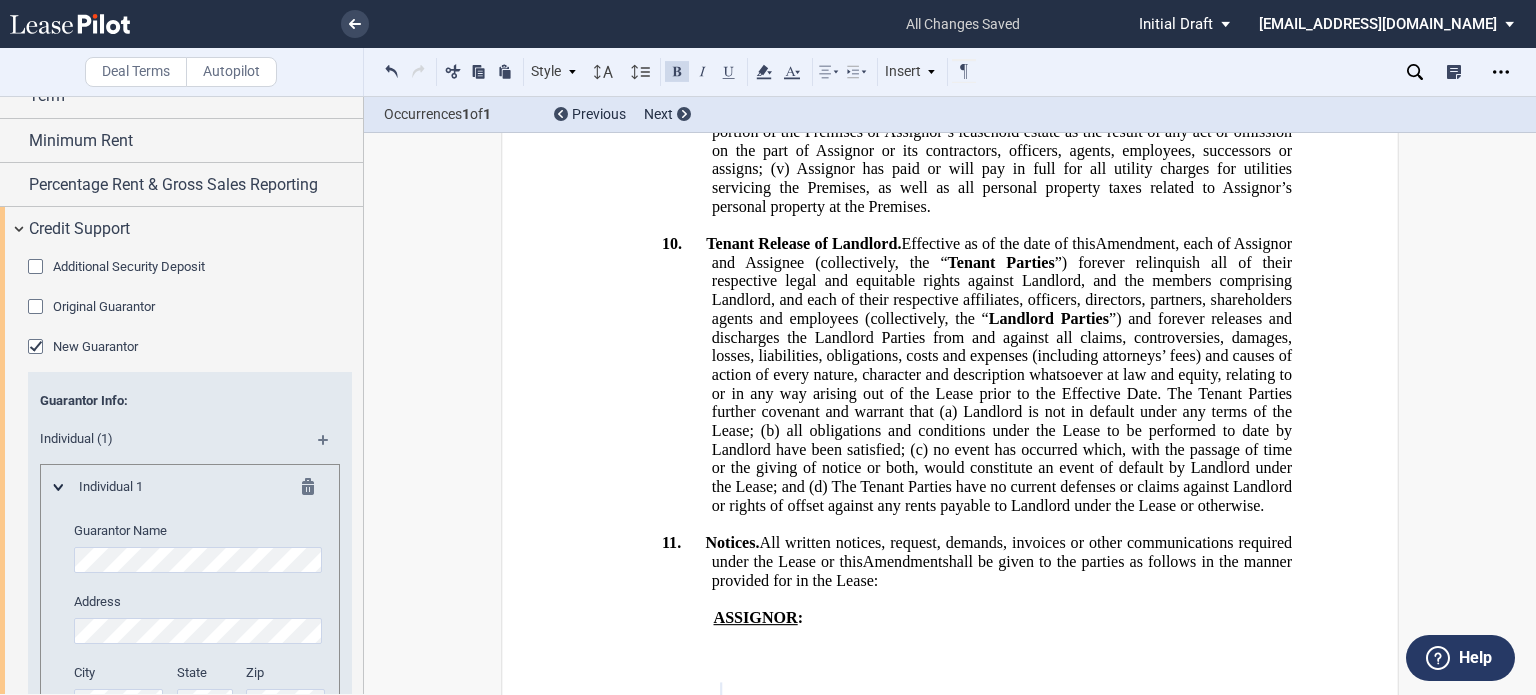 scroll, scrollTop: 1870, scrollLeft: 0, axis: vertical 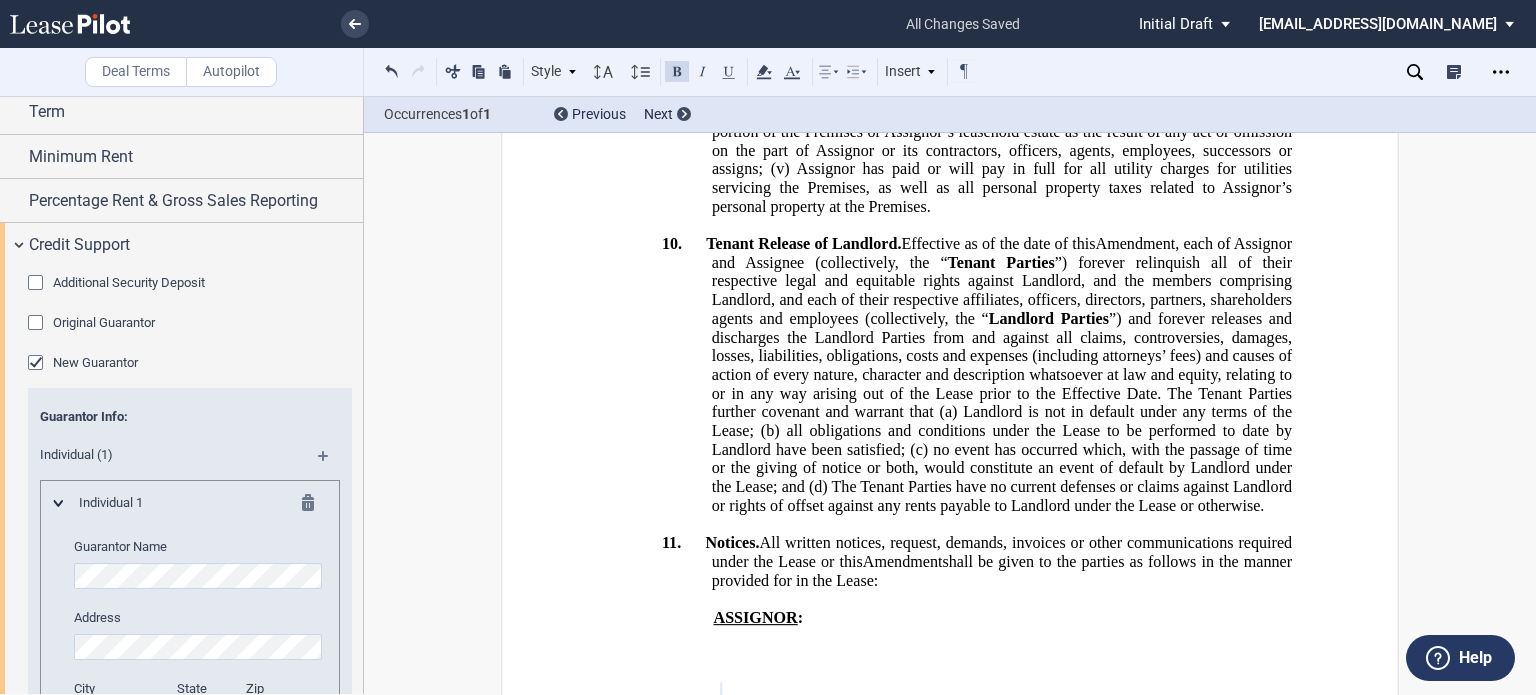 click 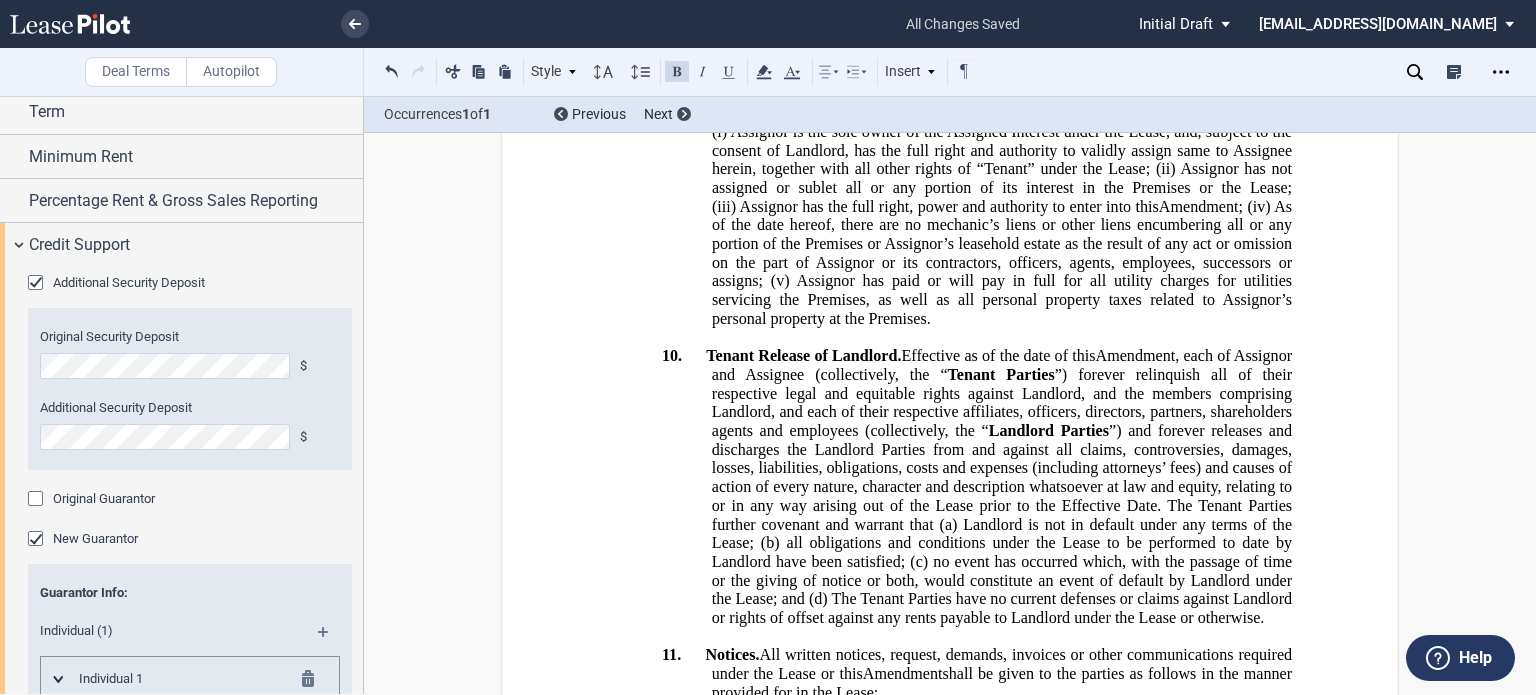 drag, startPoint x: 855, startPoint y: 210, endPoint x: 968, endPoint y: 255, distance: 121.630585 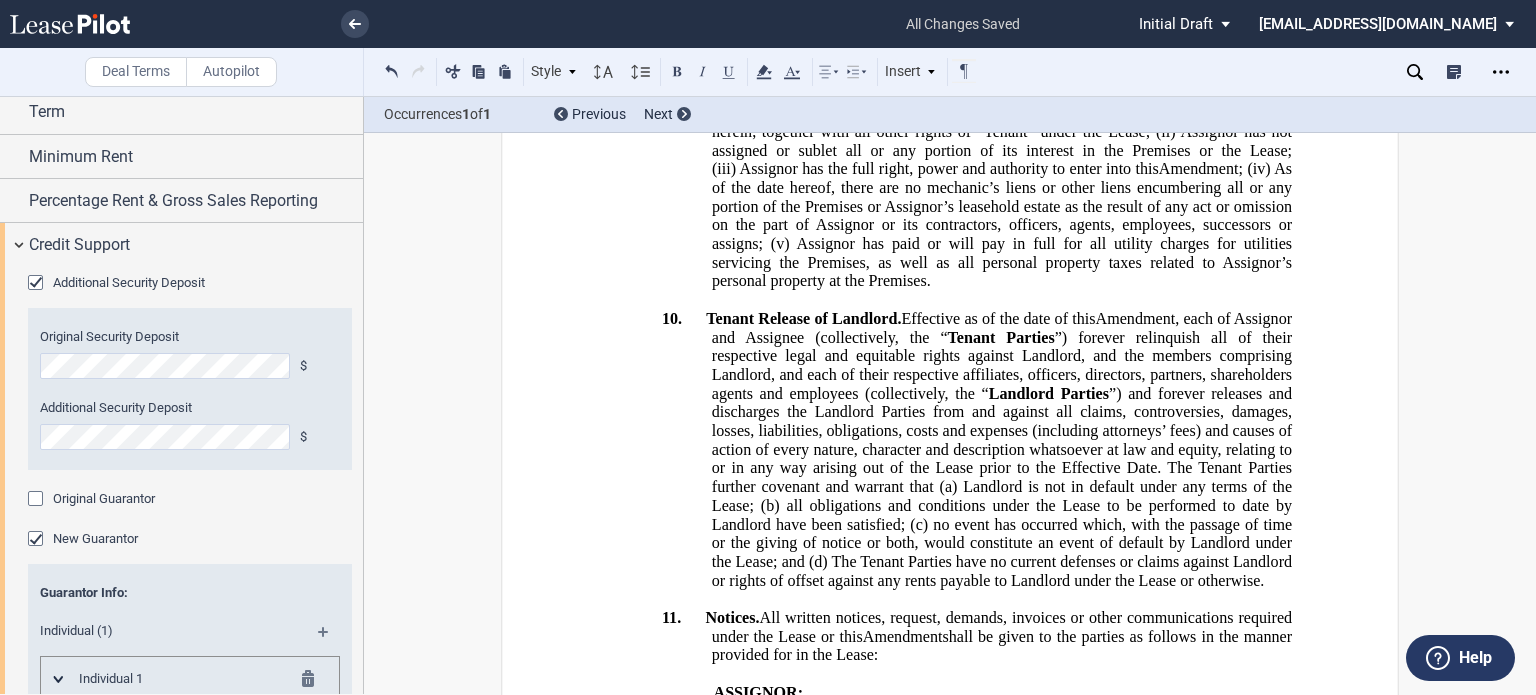 drag, startPoint x: 1232, startPoint y: 291, endPoint x: 770, endPoint y: 343, distance: 464.9172 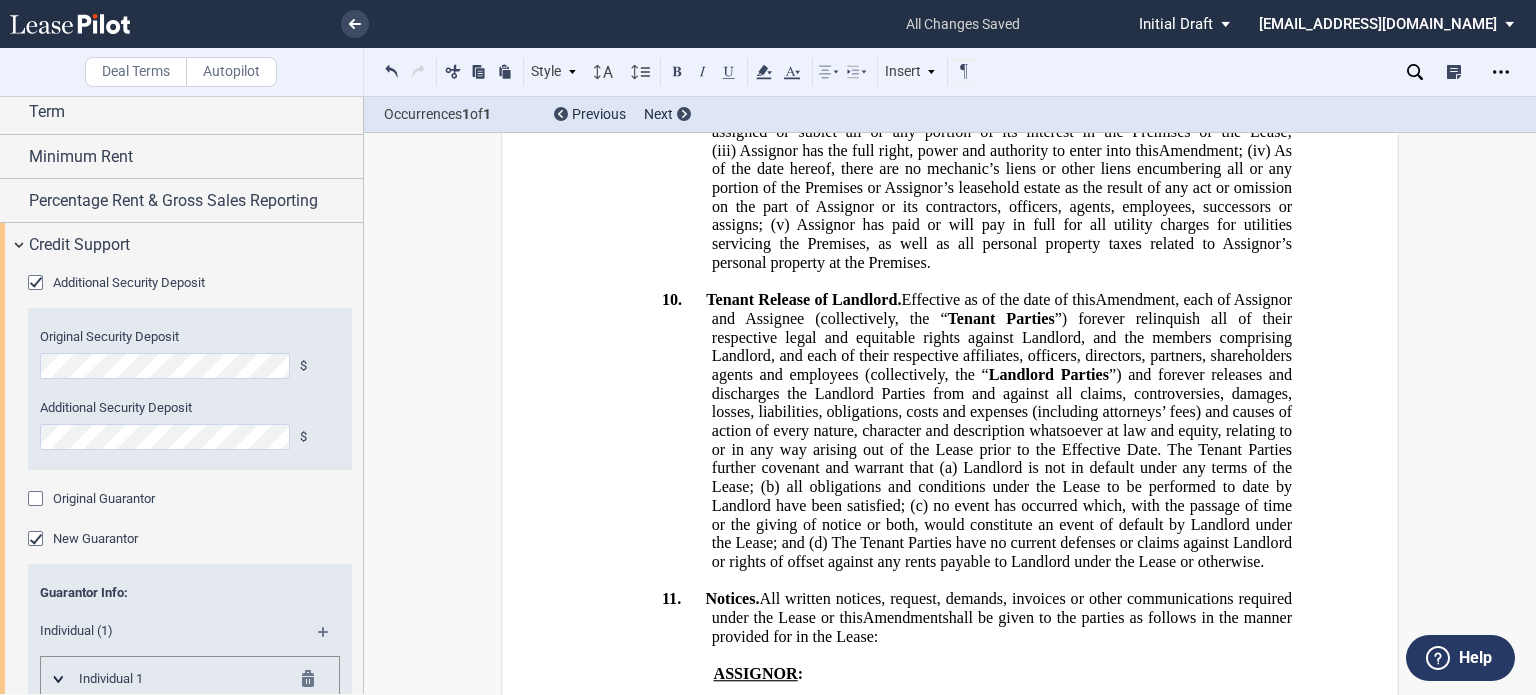 type 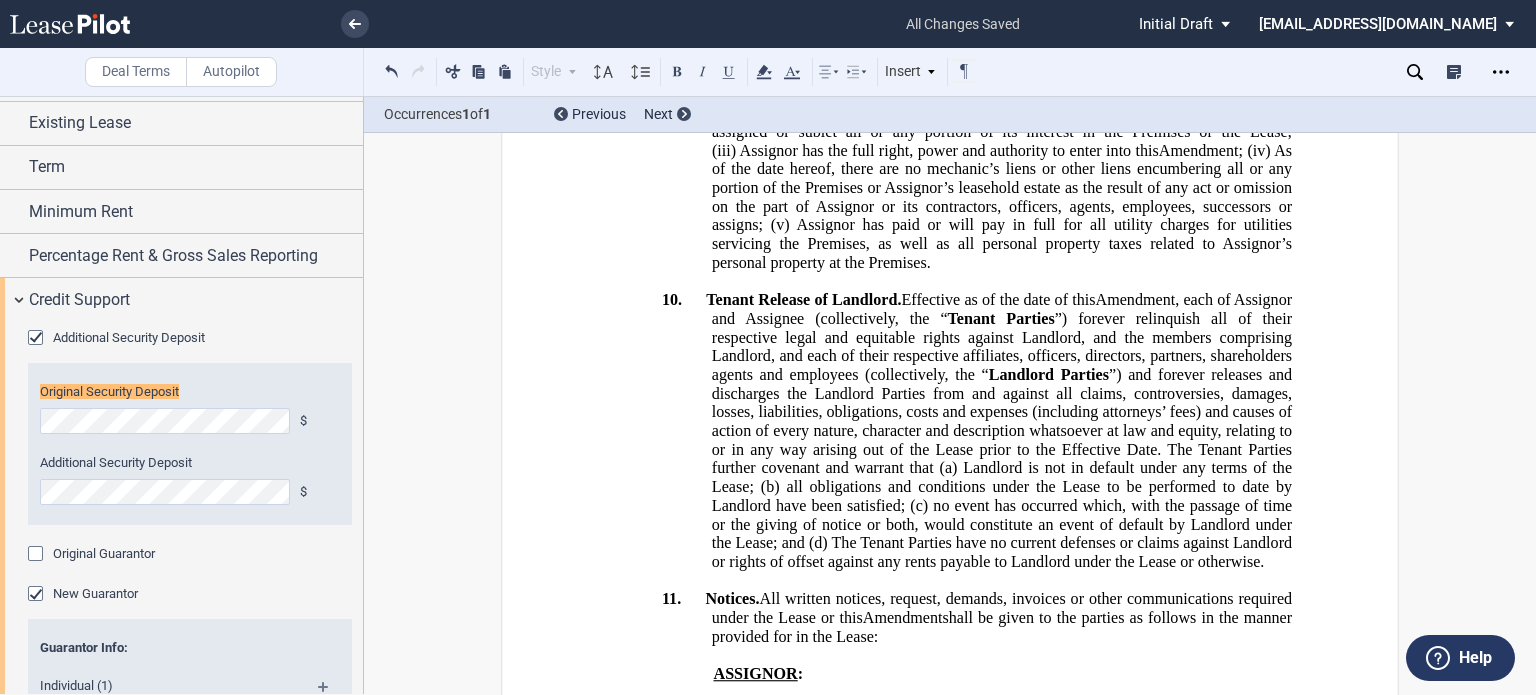 scroll, scrollTop: 1810, scrollLeft: 0, axis: vertical 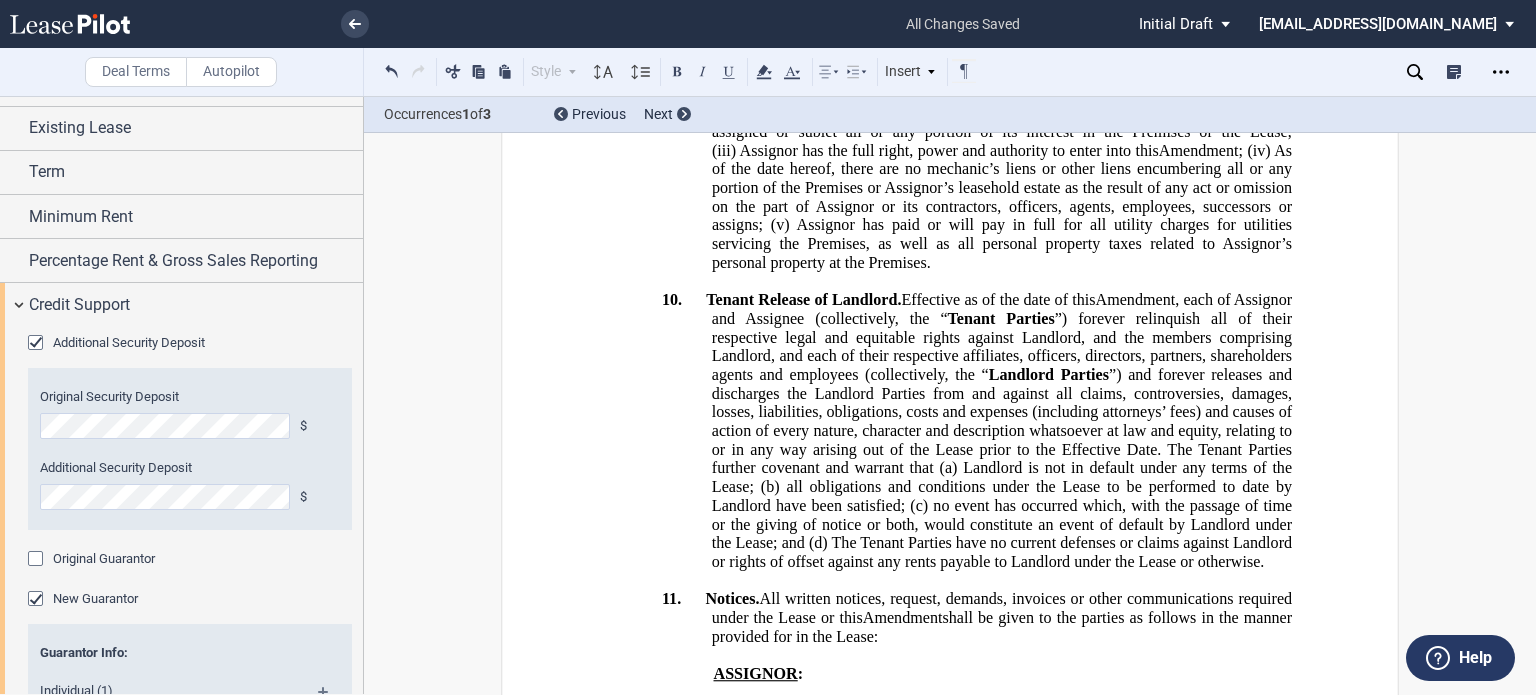 click on "﻿
﻿ ﻿ ﻿ ﻿  AMENDMENT AND
ASSIGNMENT OF LEASE
﻿
This   ﻿ ﻿   ﻿ ﻿  Amendment and Assignment of Lease  (this “ Amendment ”) is made and entered into as of [DATE] , by and among  ,      ,  ,  , and   (“ Landlord ”),  ﻿ ﻿ ,   ﻿ ﻿   ﻿ ﻿   ﻿ ﻿  an individual ,  , an individual ,  ,  , and   and  ﻿ ﻿ , an individual  ( individually and collectively, jointly and severally,  “ Assignor ”), and  ﻿ ﻿ ,  an individual   ﻿ ﻿   ﻿ ﻿   ﻿ ﻿ ,  , an individual ,  ,  , and   and  ﻿ ﻿ , an individual  ( individually and collectively, jointly and severally  “ Assignee ”). Landlord, Assignor, and Assignee are sometimes collectively referred to herein as the “ Parties ”, and each, a “ Party ”.
ASSIGNMENT AND ASSUMPTION OF LEASE
This Assignment and Assumption of Lease (this “   2025" at bounding box center [950, 1897] 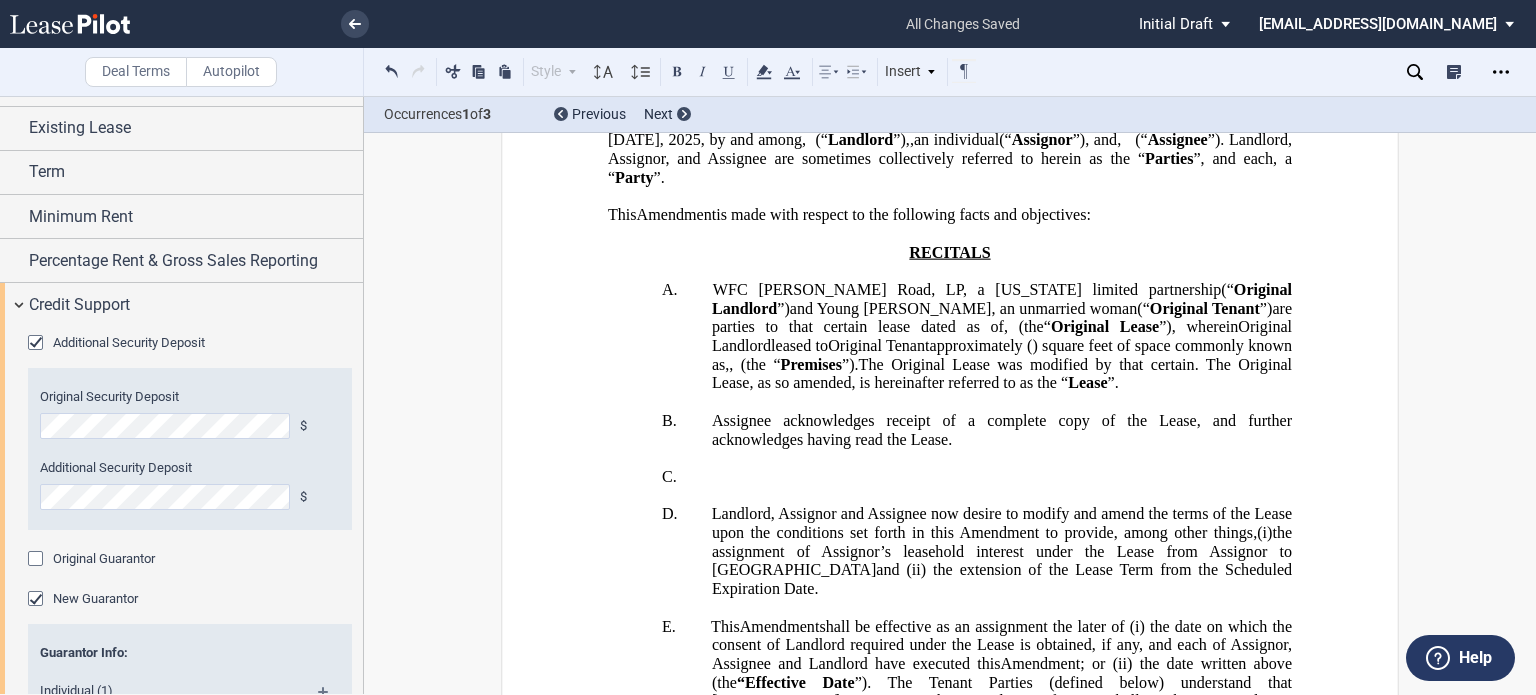 scroll, scrollTop: 0, scrollLeft: 0, axis: both 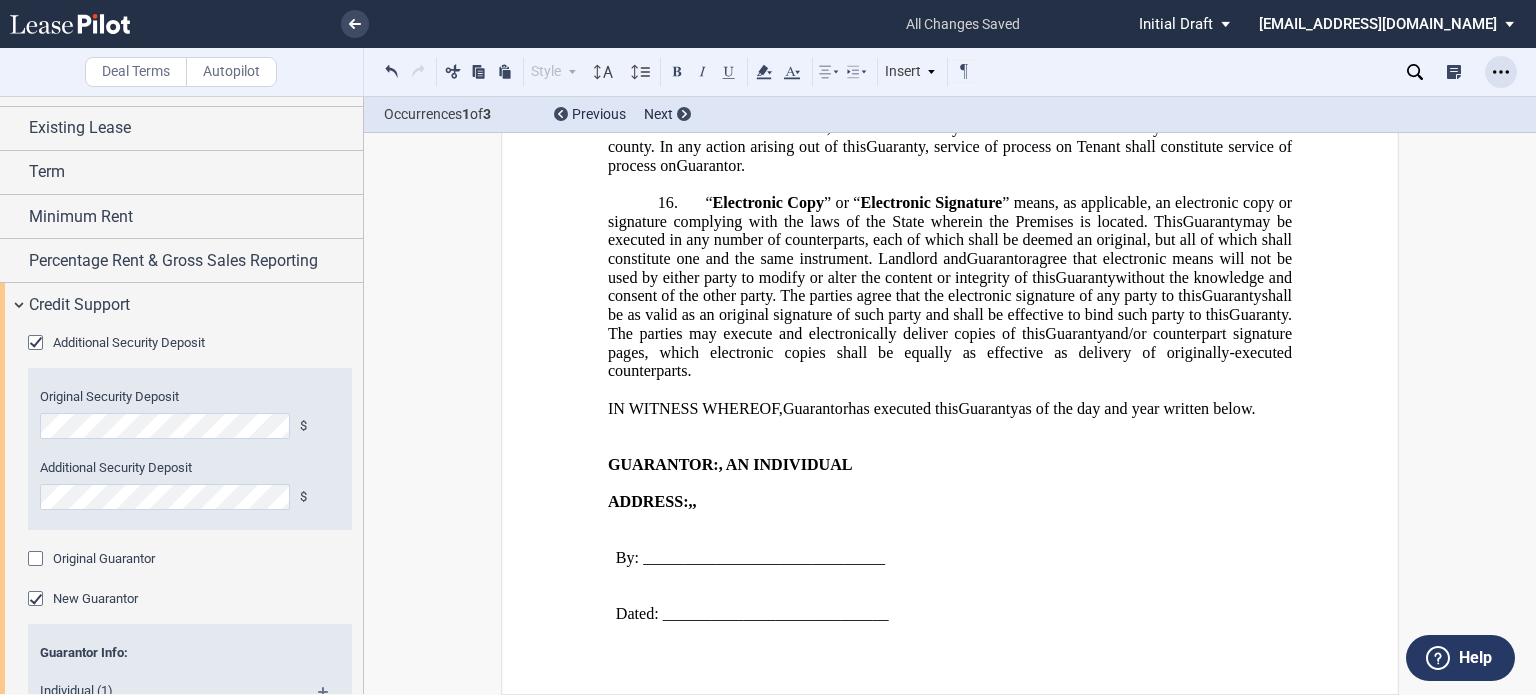 click at bounding box center (1501, 72) 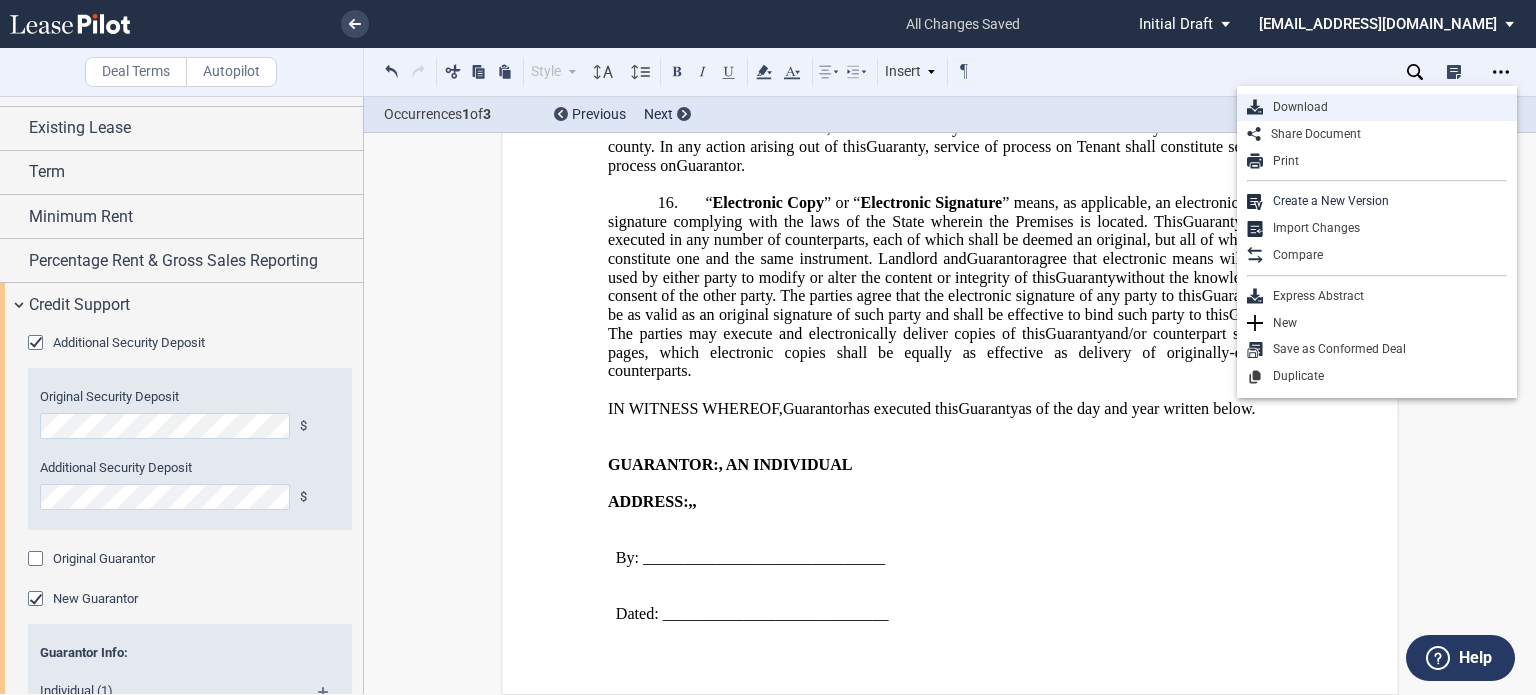 click on "Download" at bounding box center (1385, 107) 